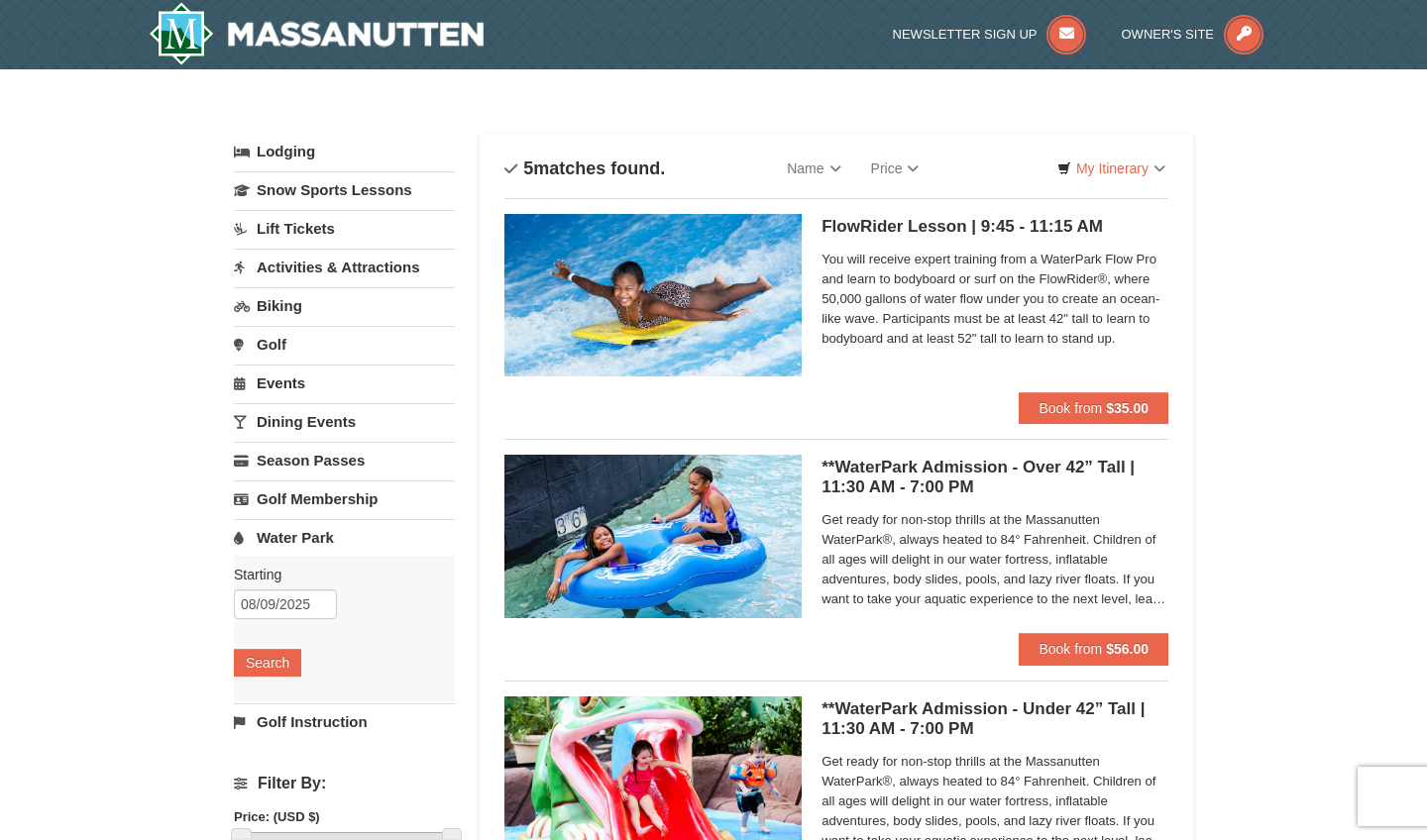 scroll, scrollTop: 68, scrollLeft: 0, axis: vertical 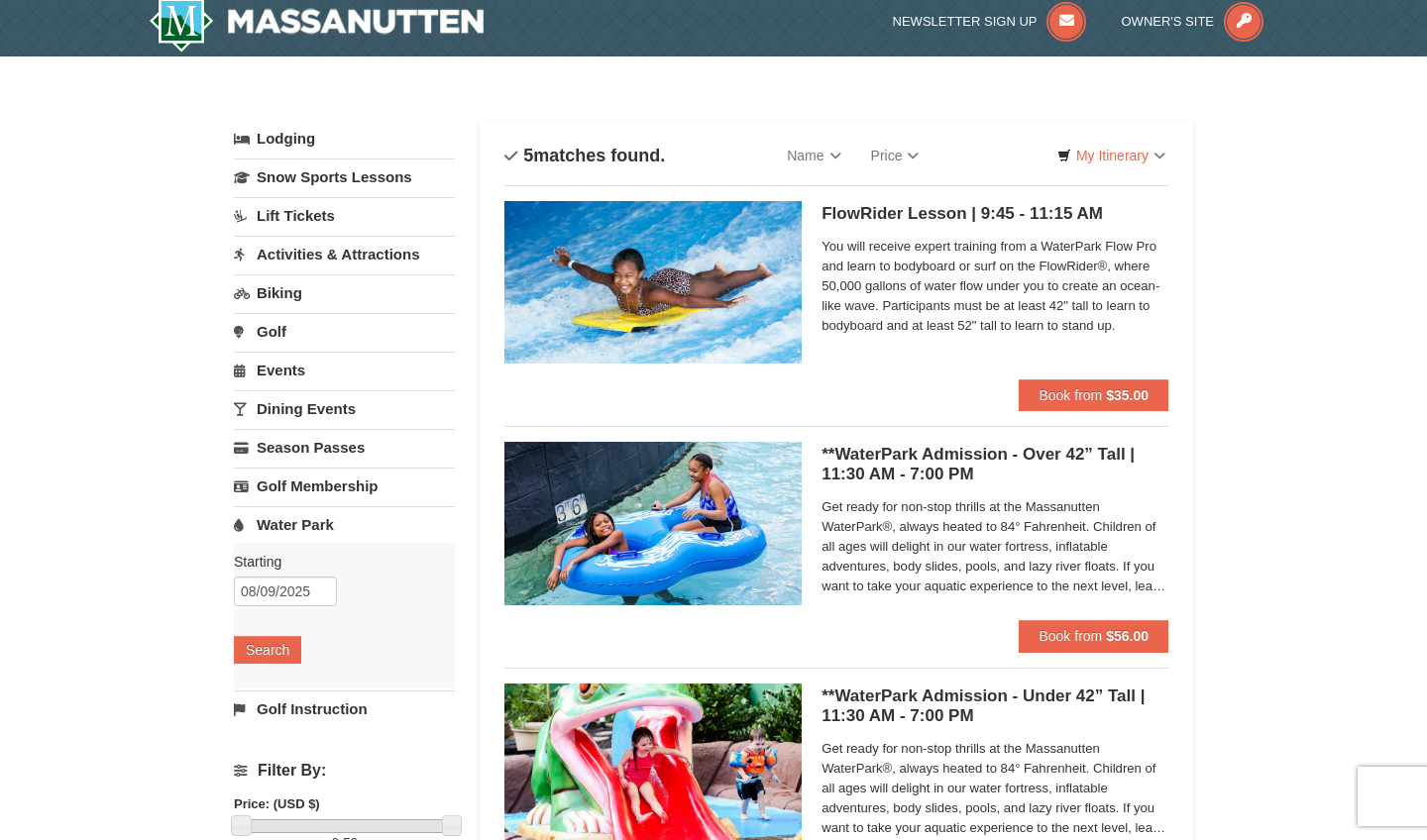 click on "Get ready for non-stop thrills at the Massanutten WaterPark®, always heated to 84° Fahrenheit. Children of all ages will delight in our water fortress, inflatable adventures, body slides, pools, and lazy river floats. If you want to take your aquatic experience to the next level, learn how to surf on our FlowRider® Endless Wave. No matter what adventure you choose, you’ll be sure to meet new friends along the way! Don't forget to bring a towel." at bounding box center [995, 547] 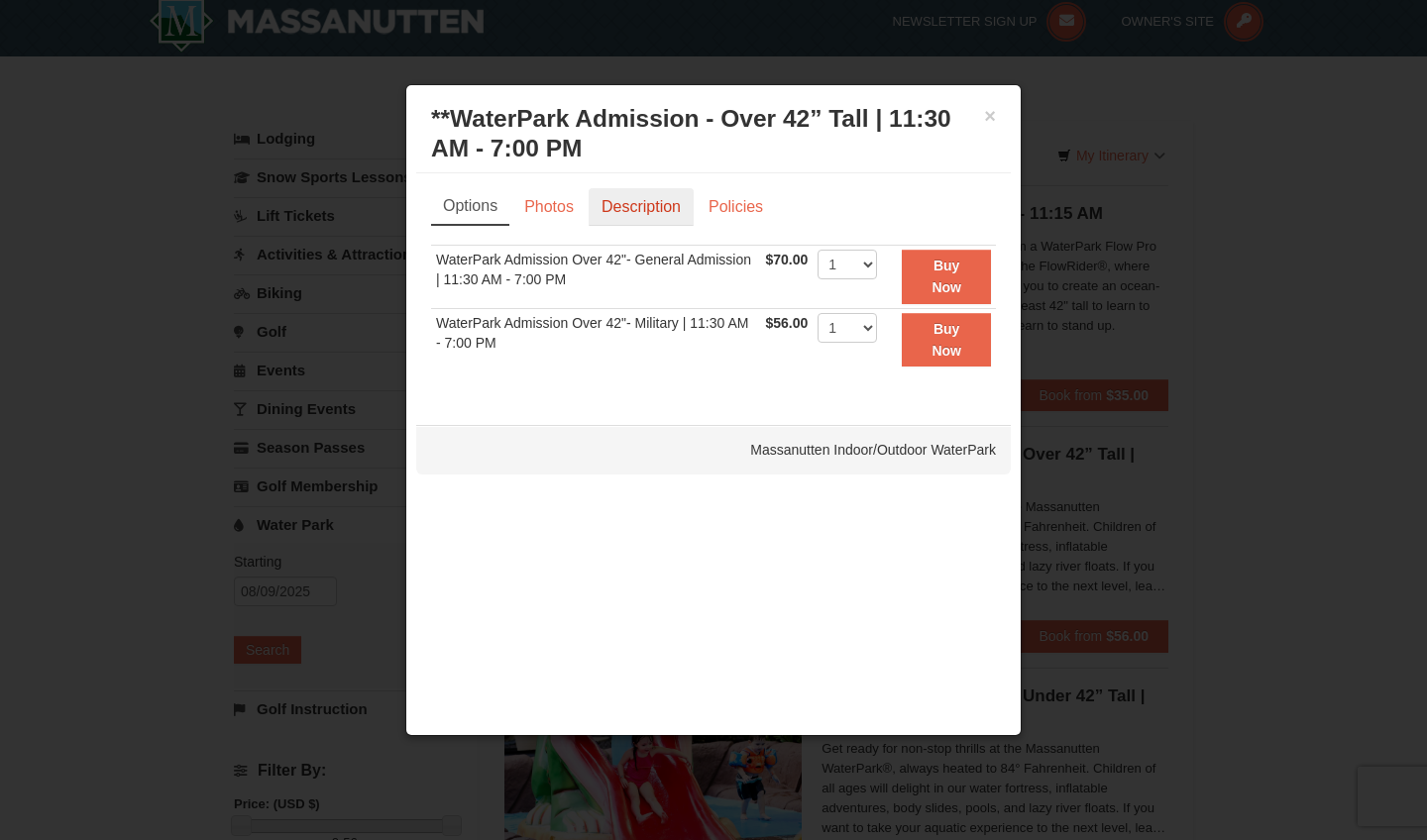 click on "Description" at bounding box center (641, 207) 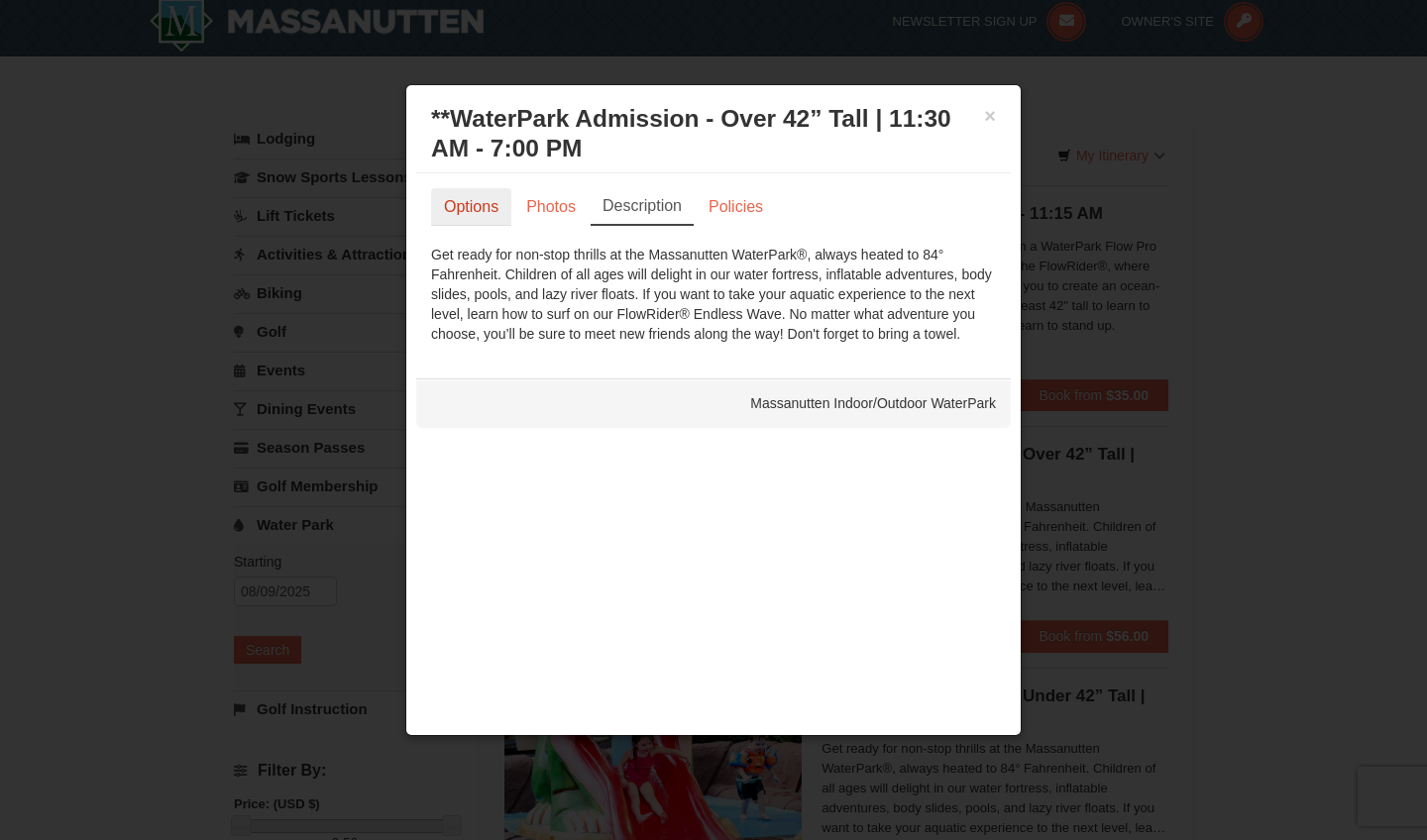 click on "Options" at bounding box center [471, 207] 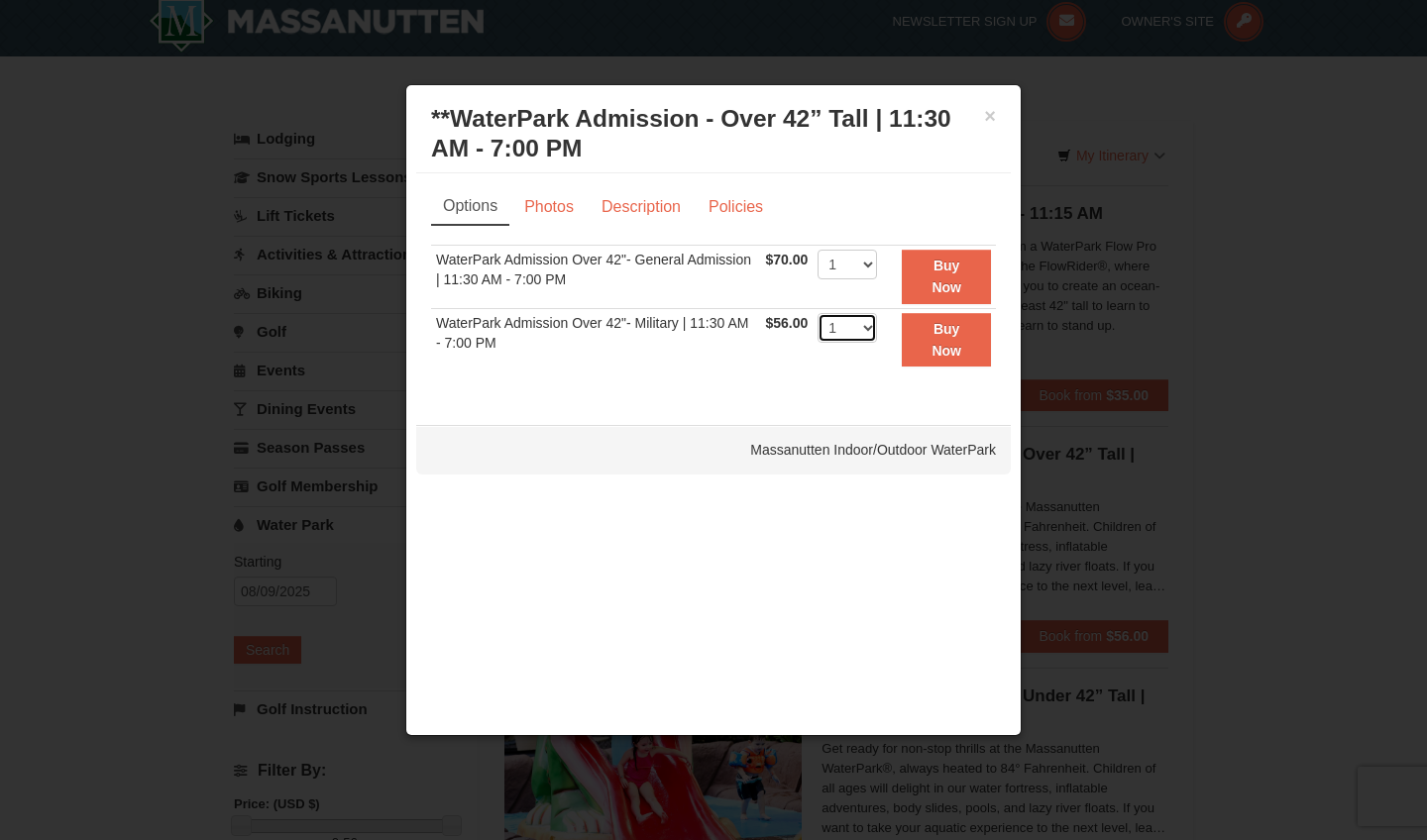 select on "2" 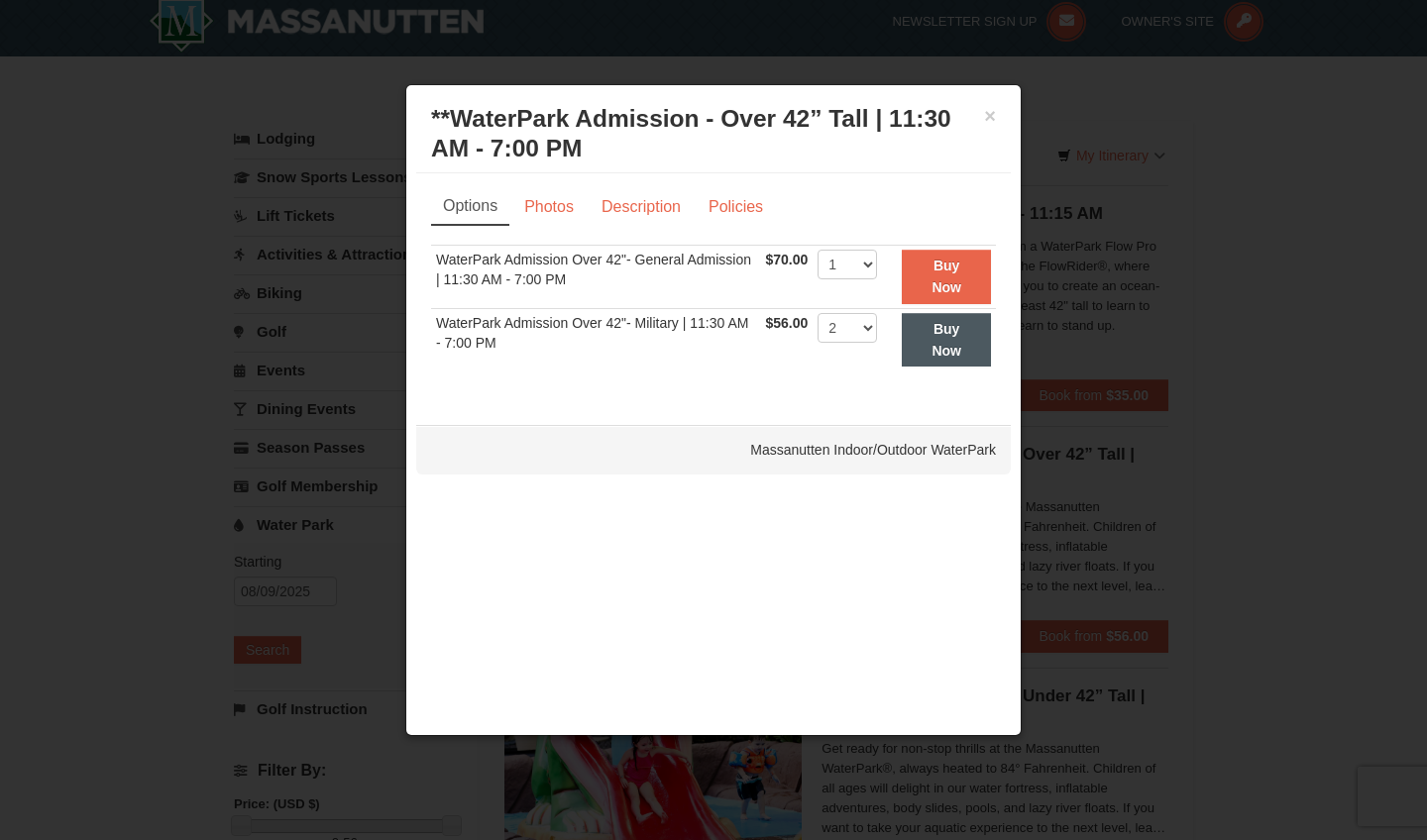 click on "Buy Now" at bounding box center (946, 340) 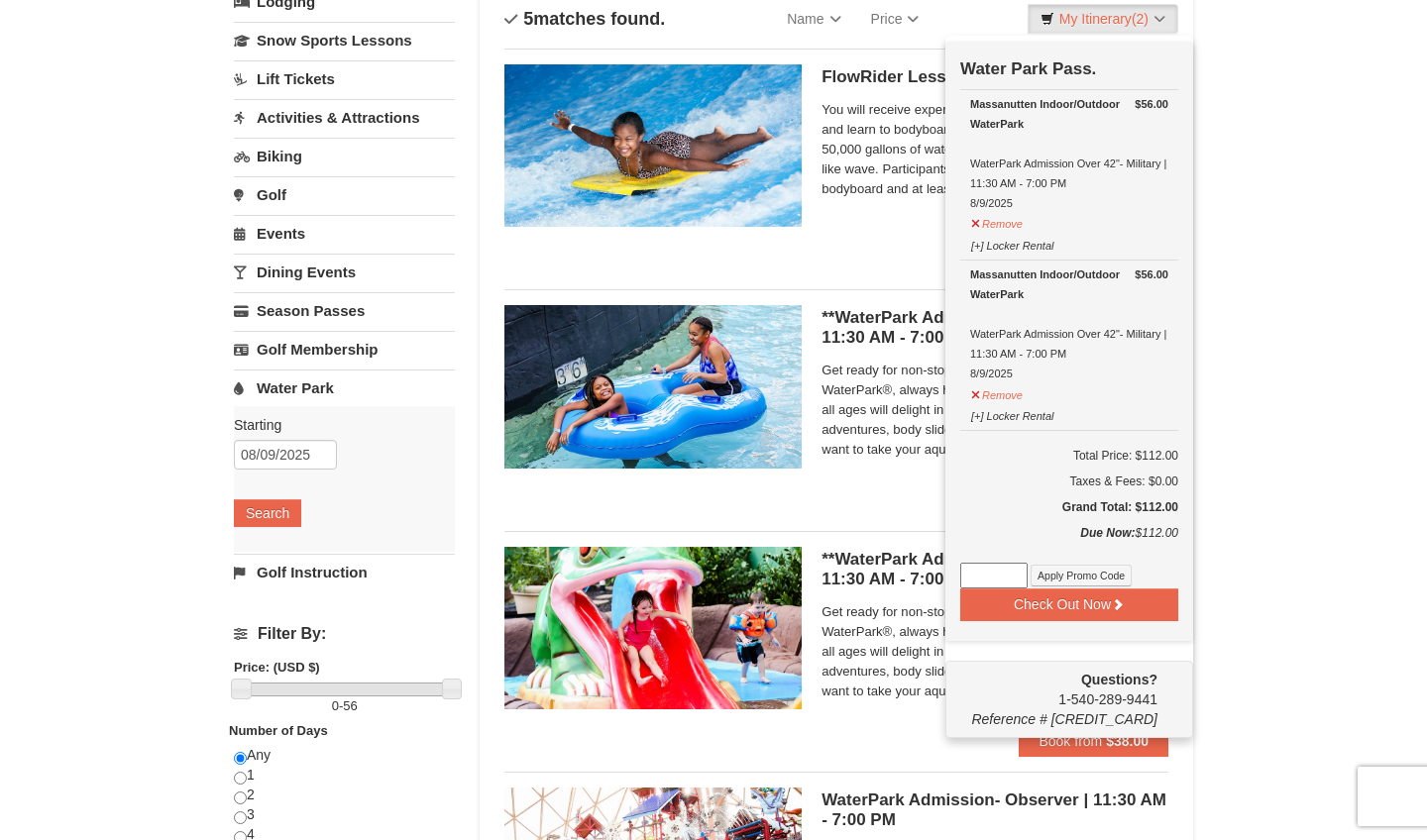 scroll, scrollTop: 153, scrollLeft: 0, axis: vertical 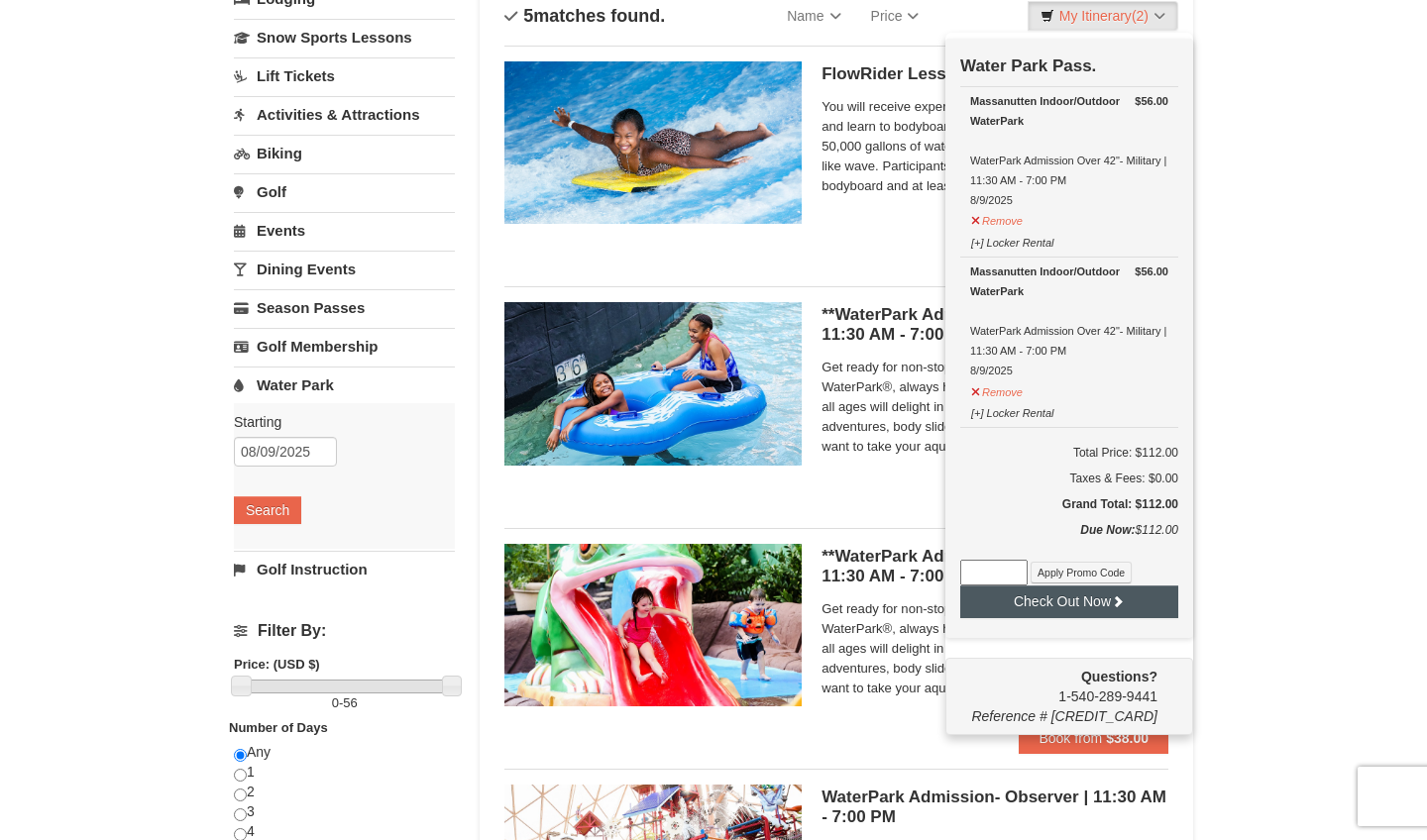 click on "Check Out Now" at bounding box center [1069, 601] 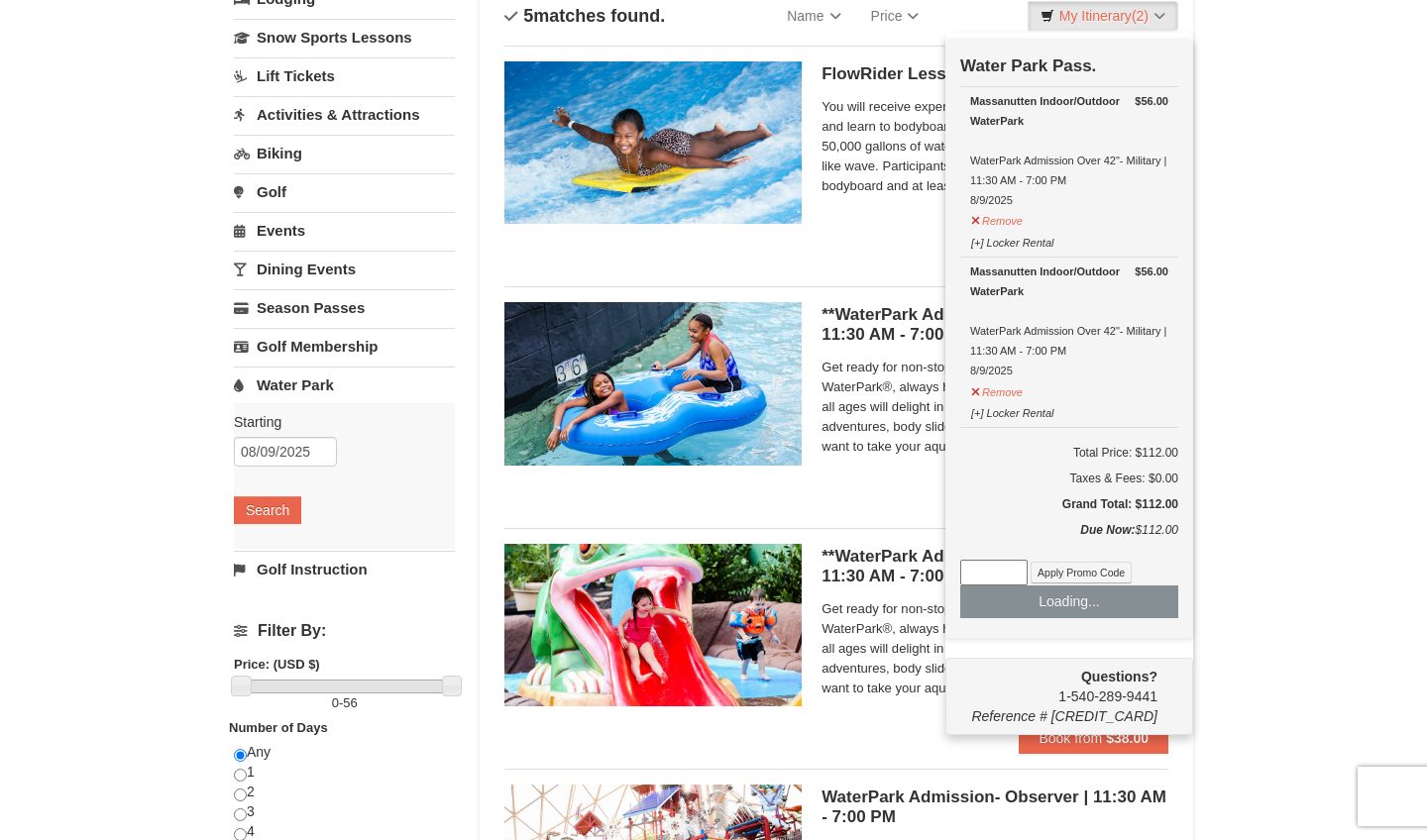 click on "×
Categories
List
Filter
My Itinerary (2)
Loading...
Water Park Pass.
$56.00
Massanutten Indoor/Outdoor WaterPark
WaterPark Admission Over 42"- Military | 11:30 AM - 7:00 PM
8/9/2025
$56.00" at bounding box center [714, 611] 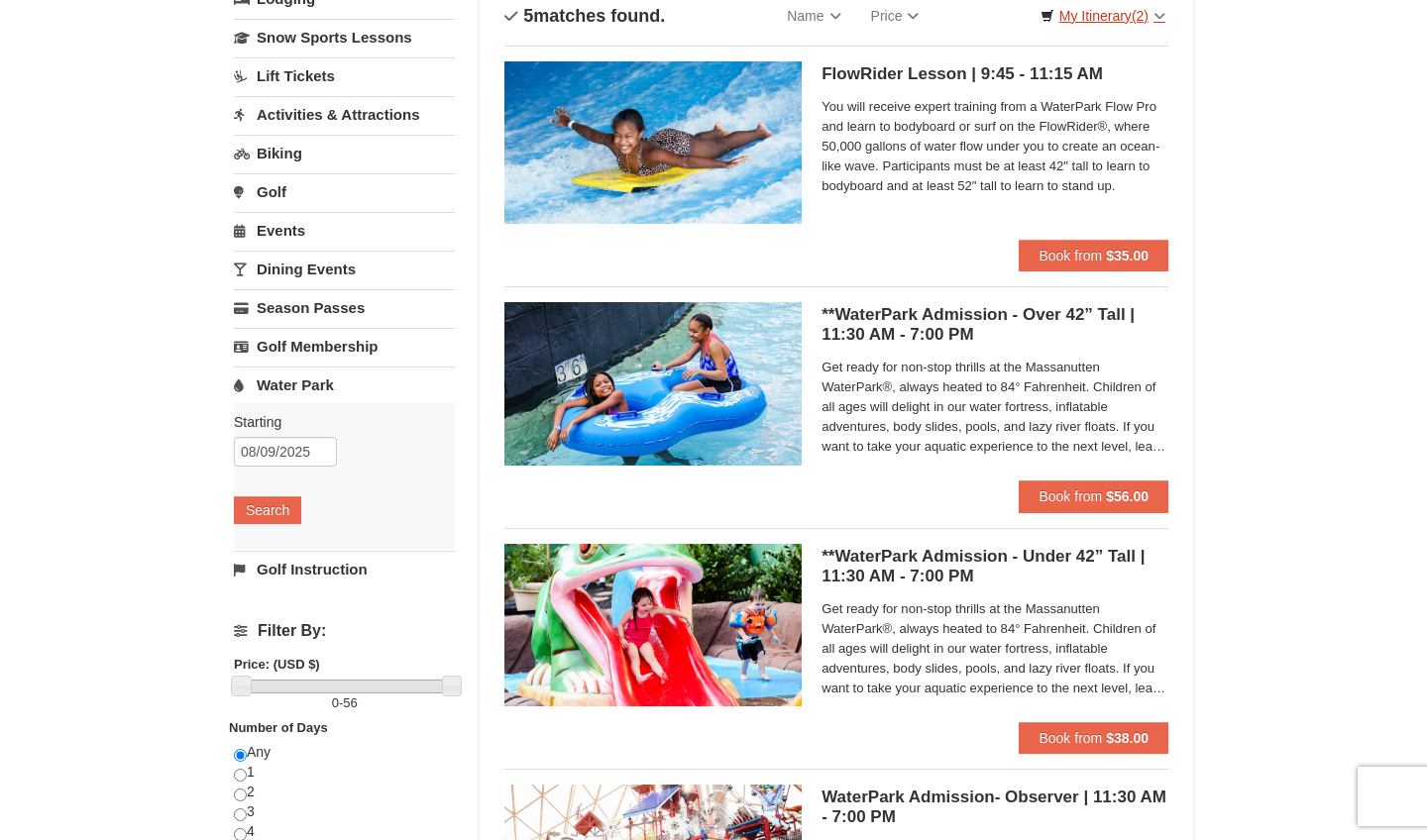click on "My Itinerary (2)" at bounding box center (1103, 16) 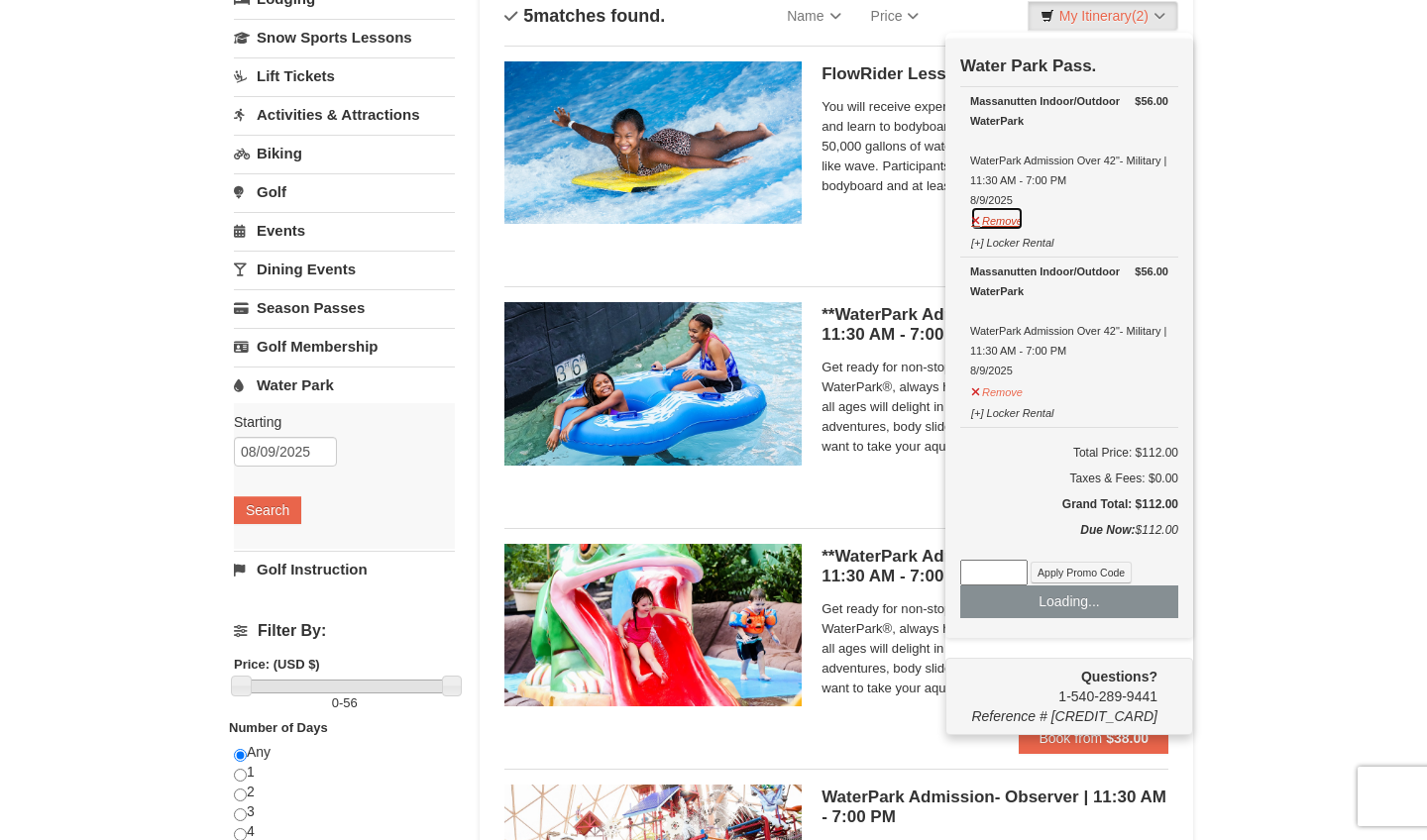 click on "Remove" at bounding box center [997, 218] 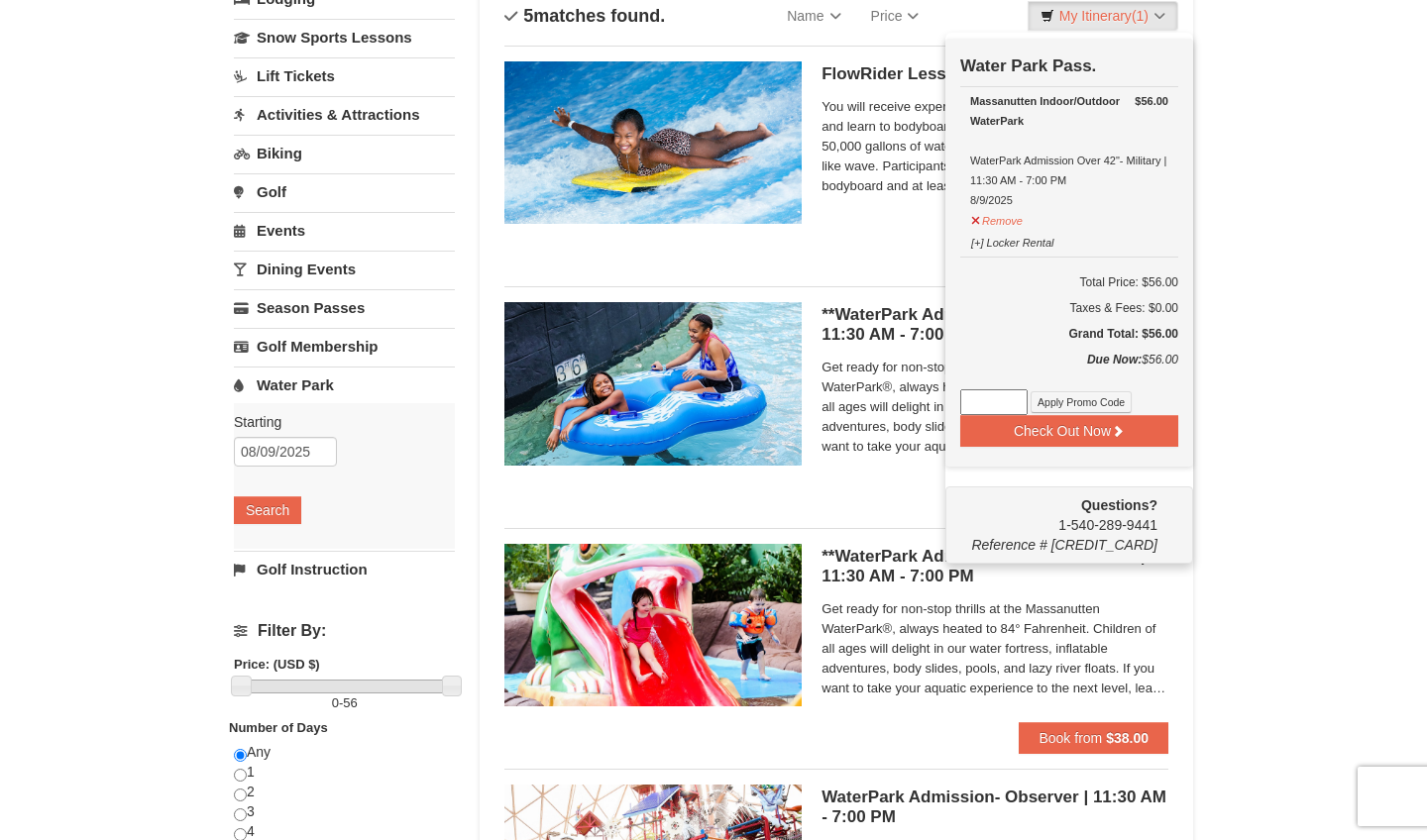 type on "08/08/2025" 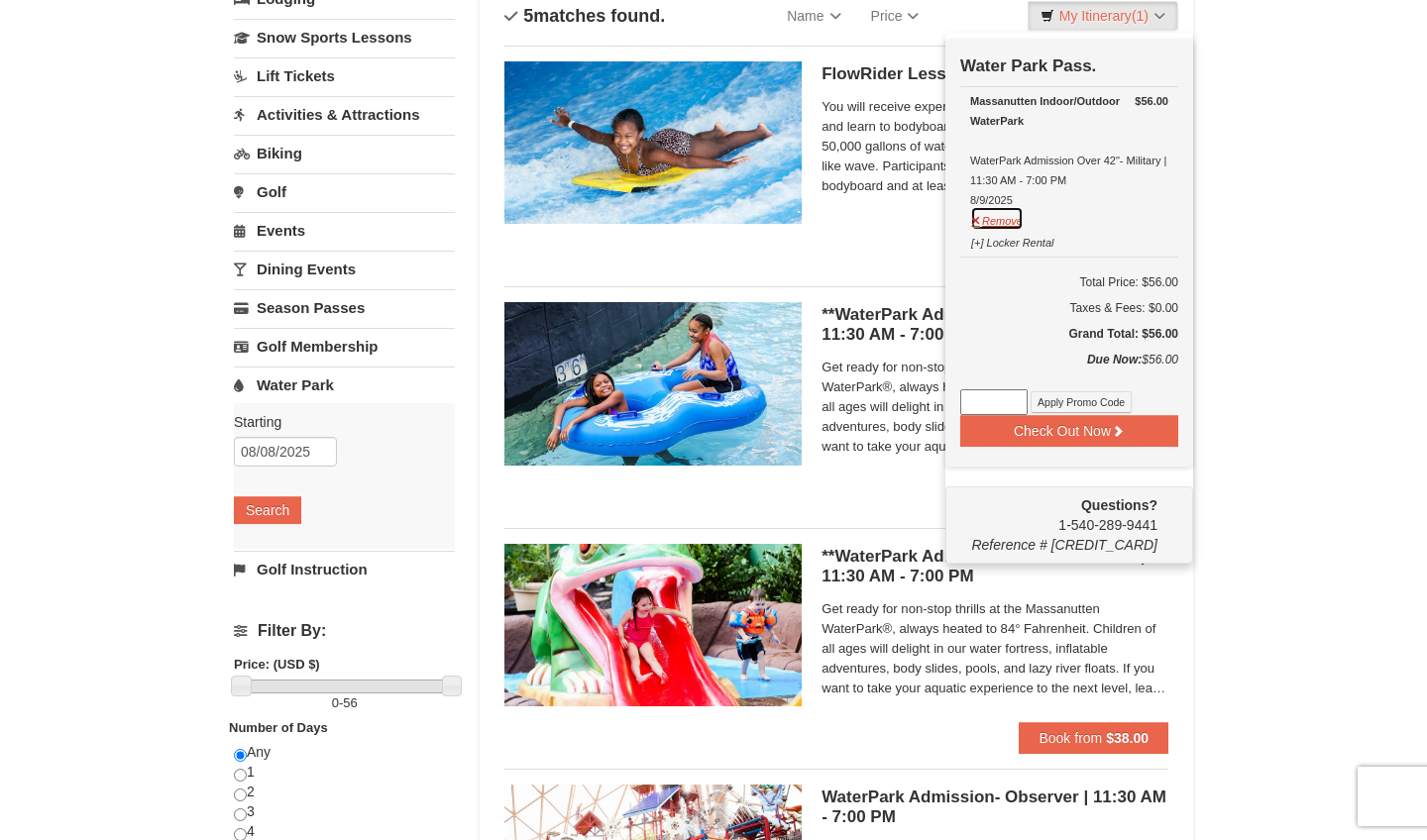 click on "Remove" at bounding box center [997, 218] 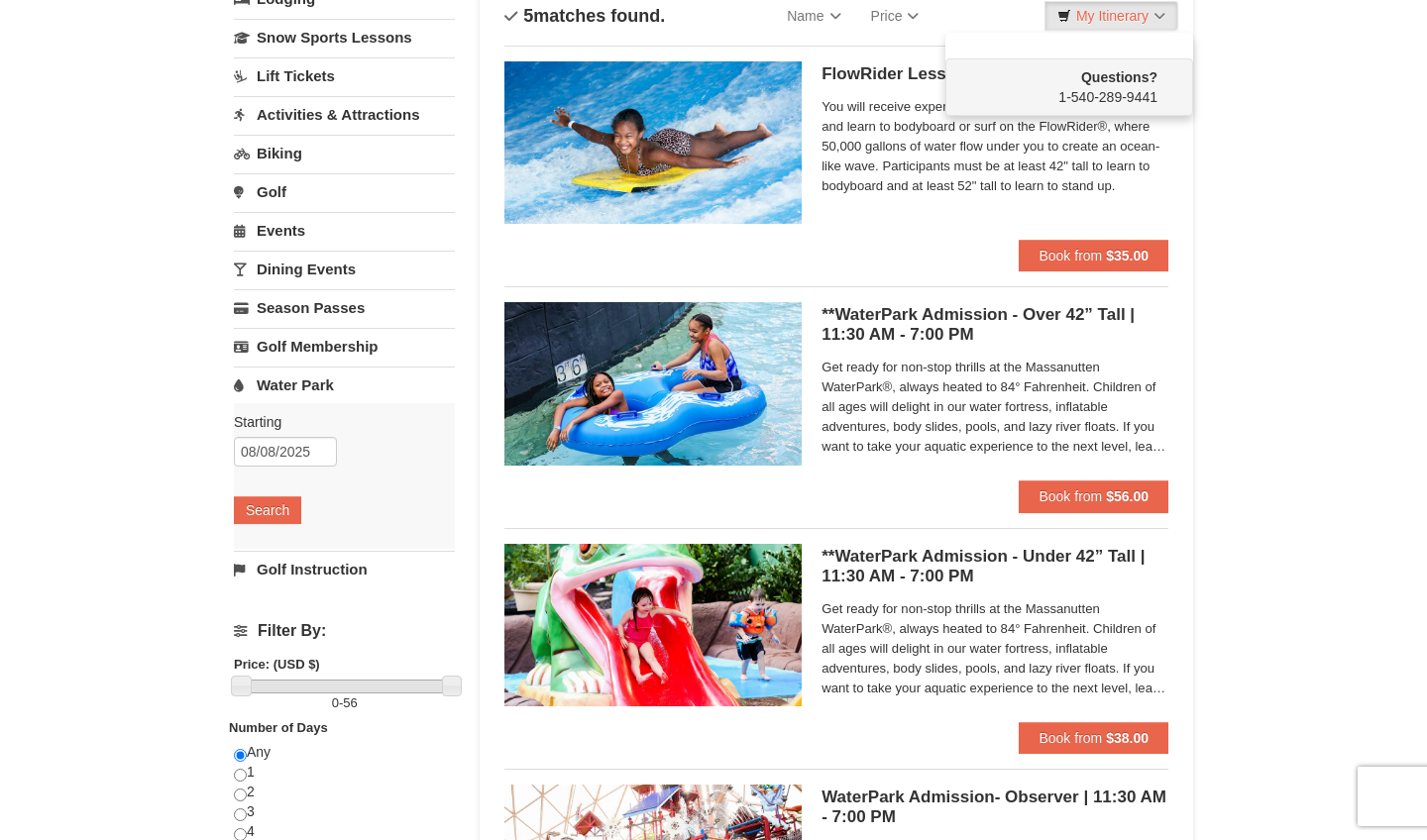 click on "×
Categories
List
Filter
My Itinerary
Questions?  1-540-289-9441
Lodging
Arrival Please format dates MM/DD/YYYY Please format dates MM/DD/YYYY
08/08/2025
Departure Please format dates MM/DD/YYYY Please format dates MM/DD/YYYY
08/11/2025
2 0" at bounding box center (714, 611) 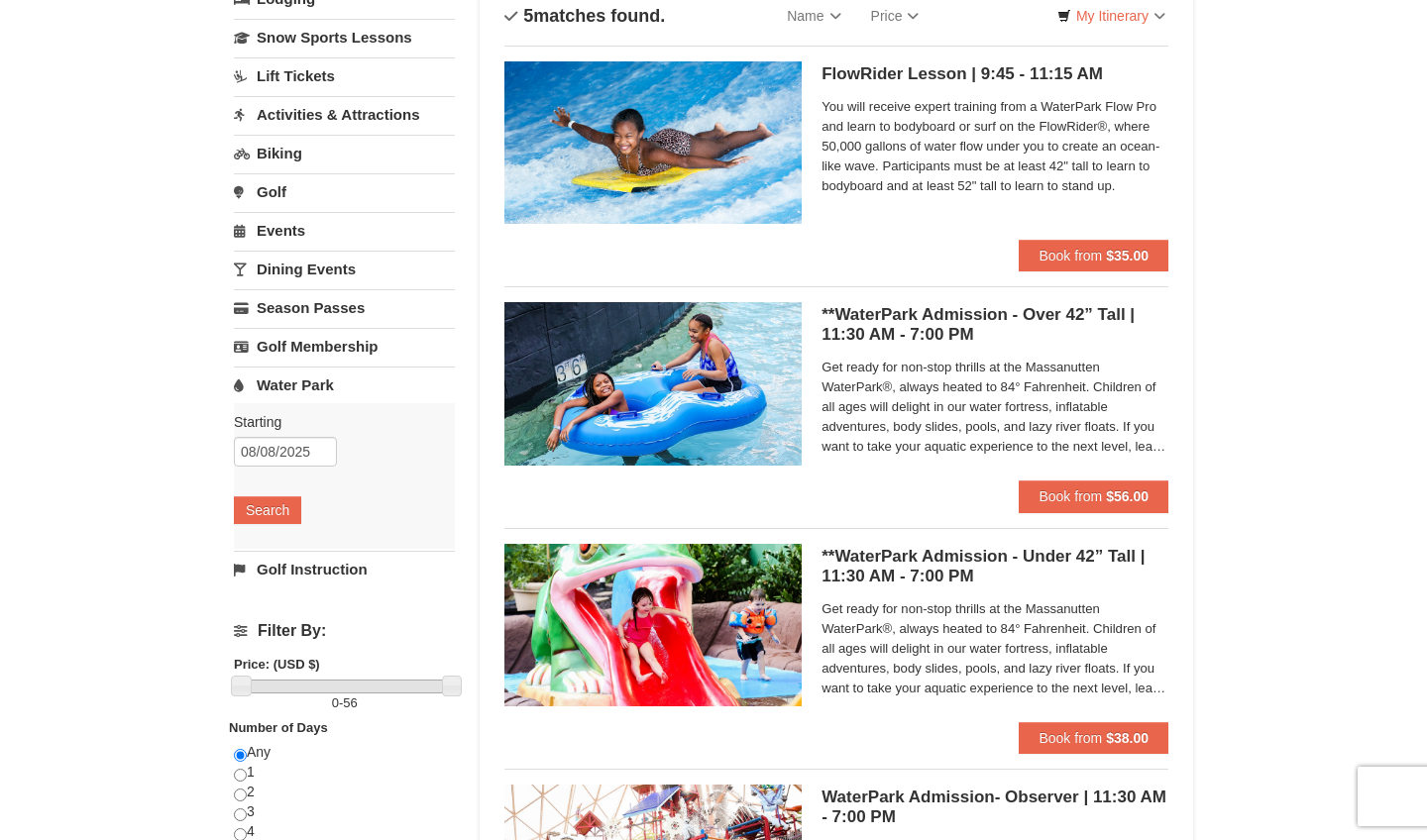 click on "Get ready for non-stop thrills at the Massanutten WaterPark®, always heated to 84° Fahrenheit. Children of all ages will delight in our water fortress, inflatable adventures, body slides, pools, and lazy river floats. If you want to take your aquatic experience to the next level, learn how to surf on our FlowRider® Endless Wave. No matter what adventure you choose, you’ll be sure to meet new friends along the way! Don't forget to bring a towel." at bounding box center (995, 407) 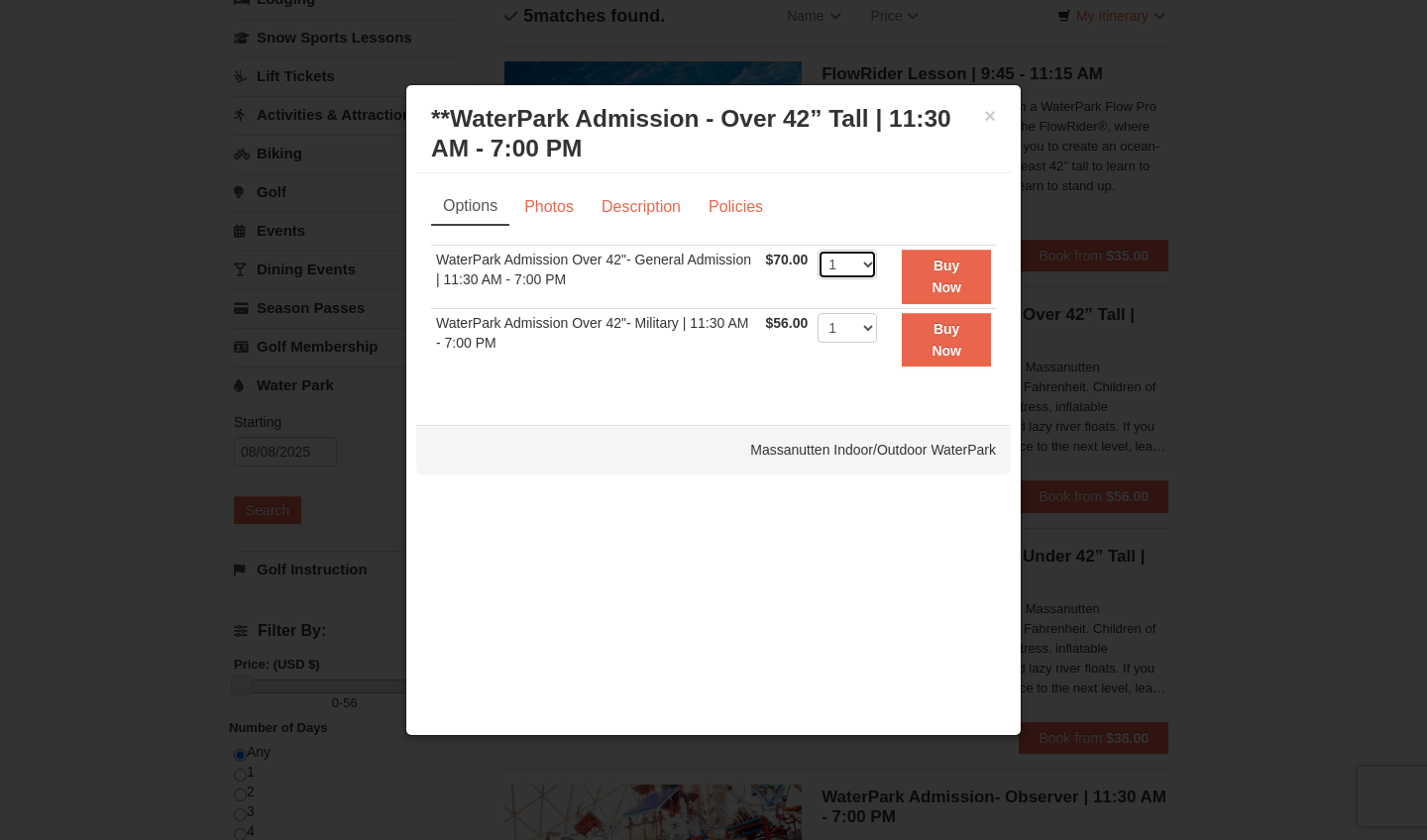 select on "2" 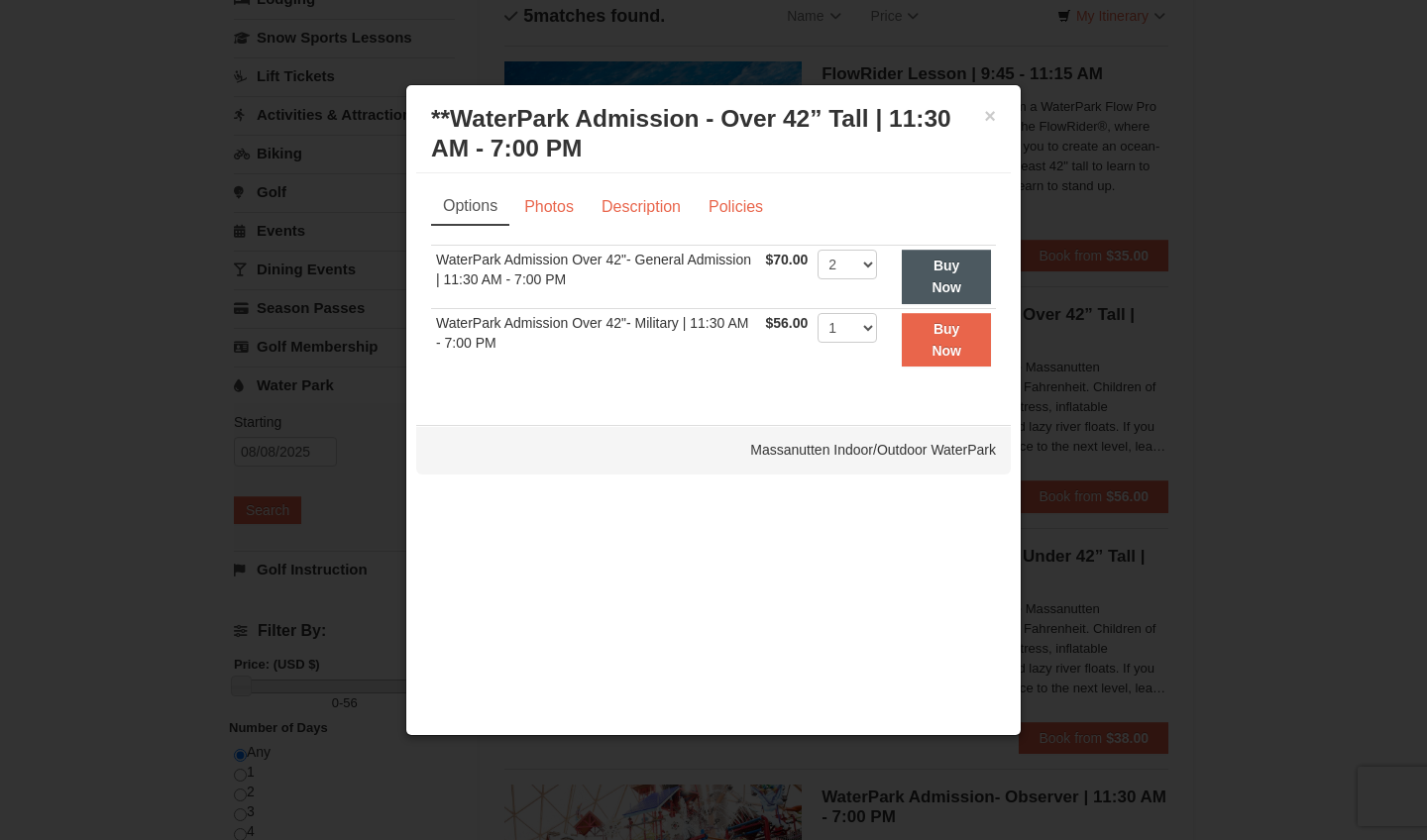 click on "Buy Now" at bounding box center (946, 276) 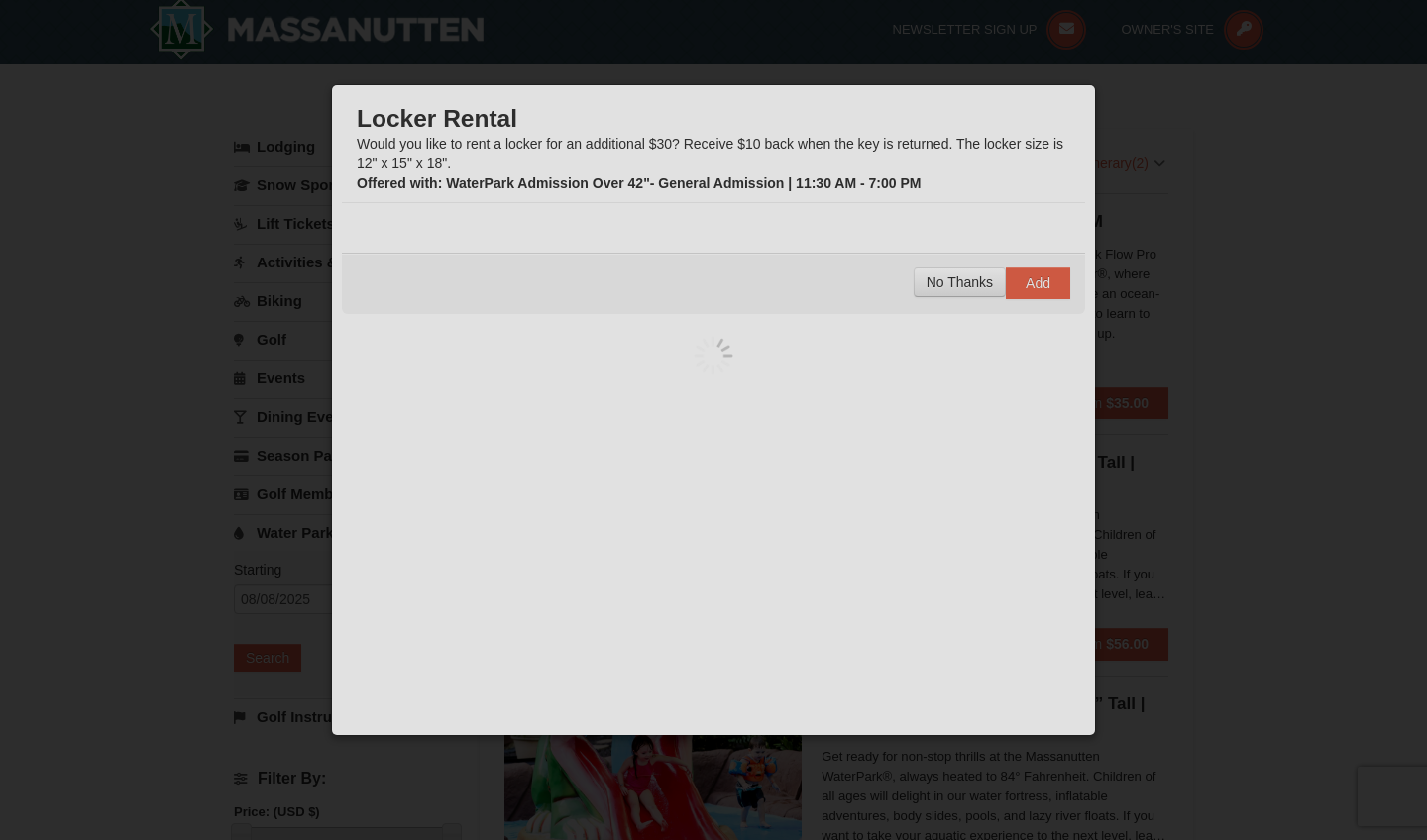 scroll, scrollTop: 6, scrollLeft: 0, axis: vertical 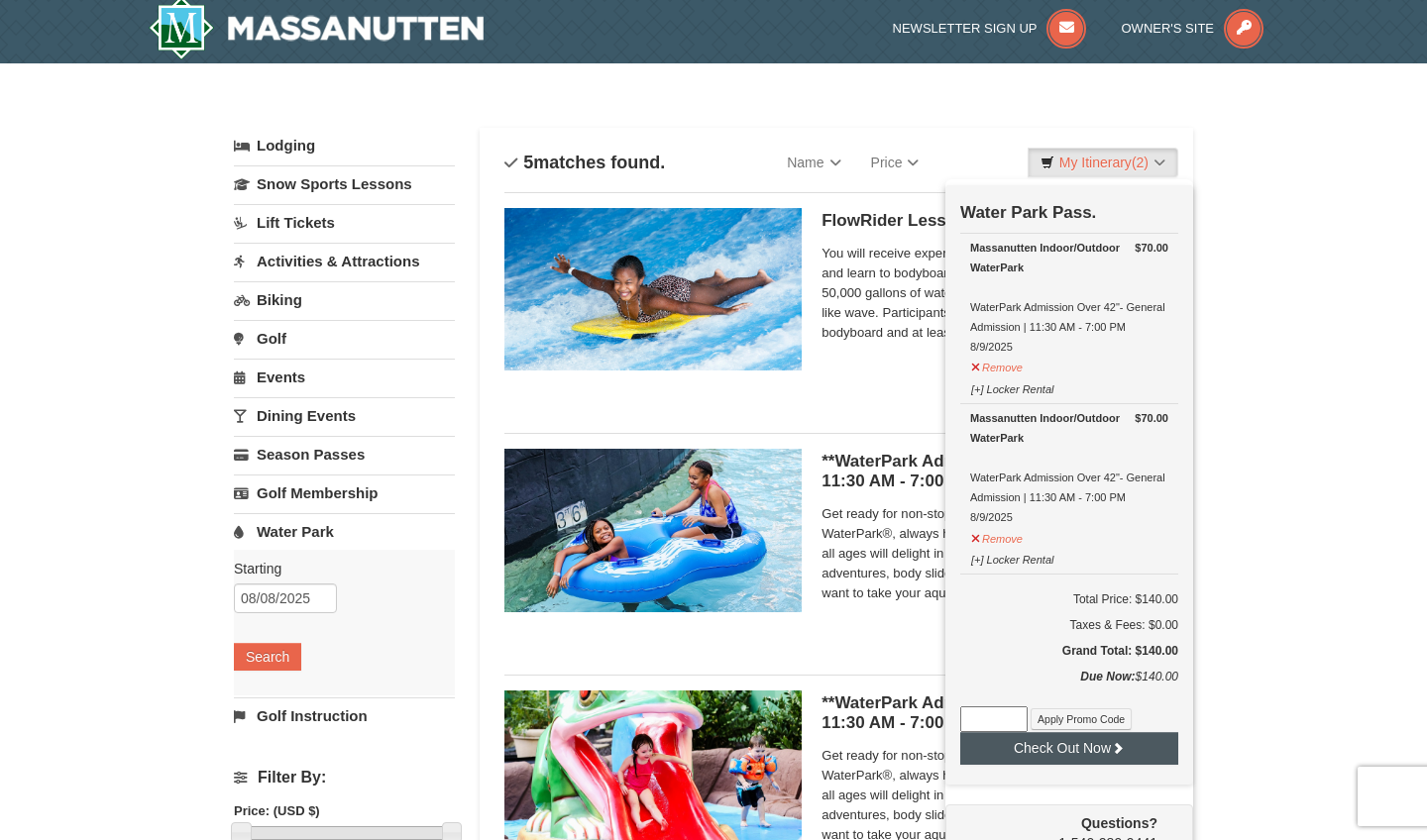 click on "Check Out Now" at bounding box center (1069, 748) 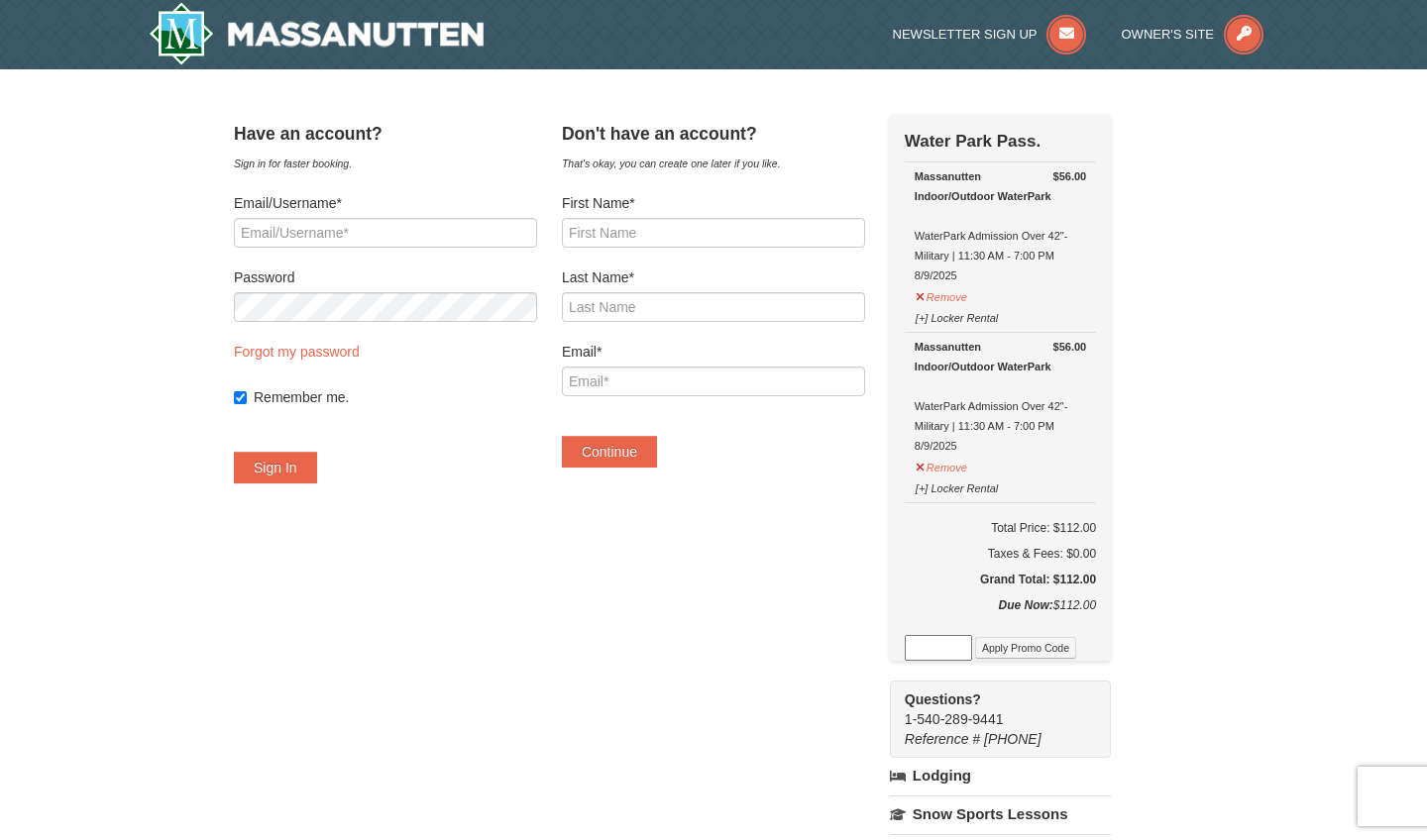 scroll, scrollTop: 0, scrollLeft: 0, axis: both 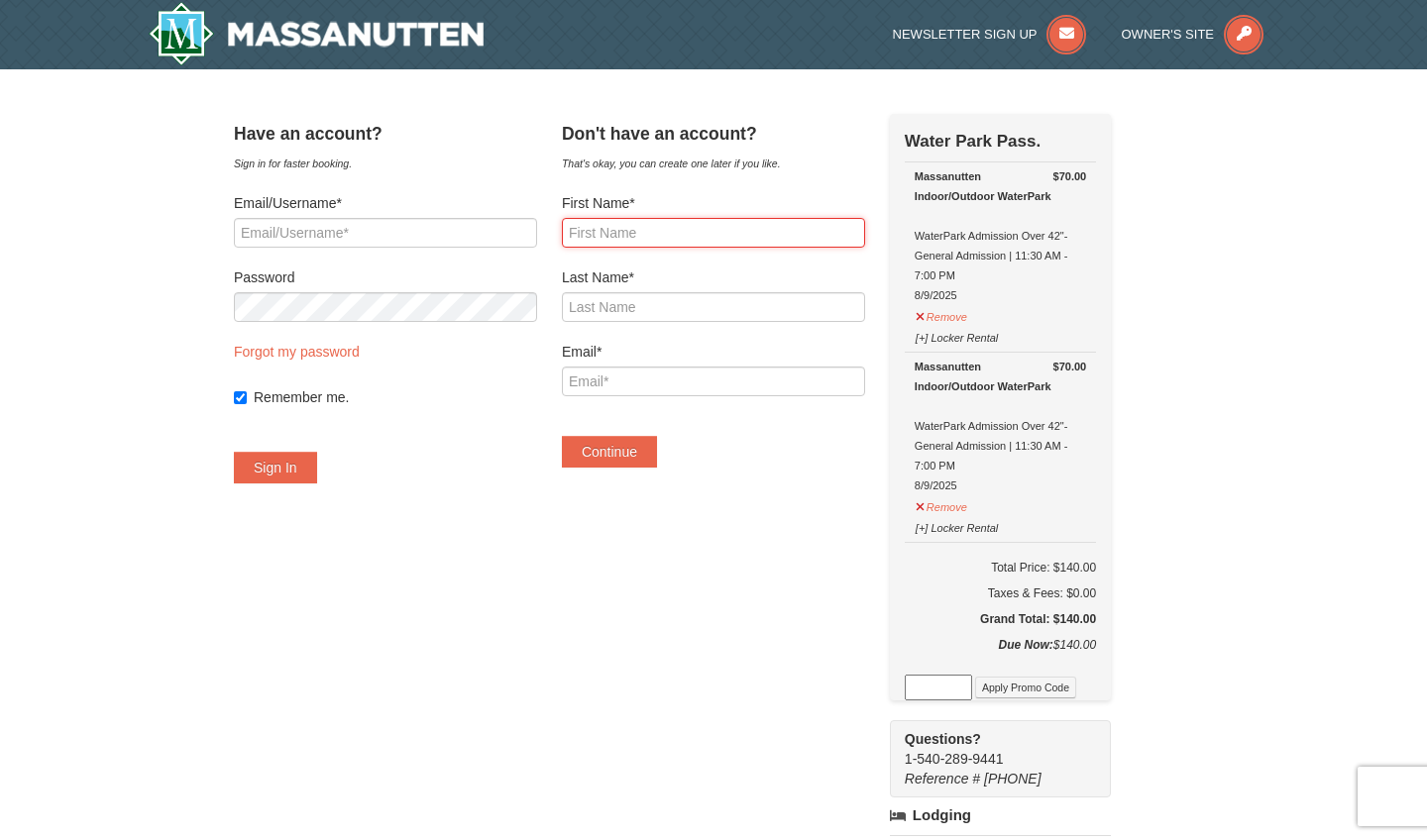 click on "First Name*" at bounding box center [714, 233] 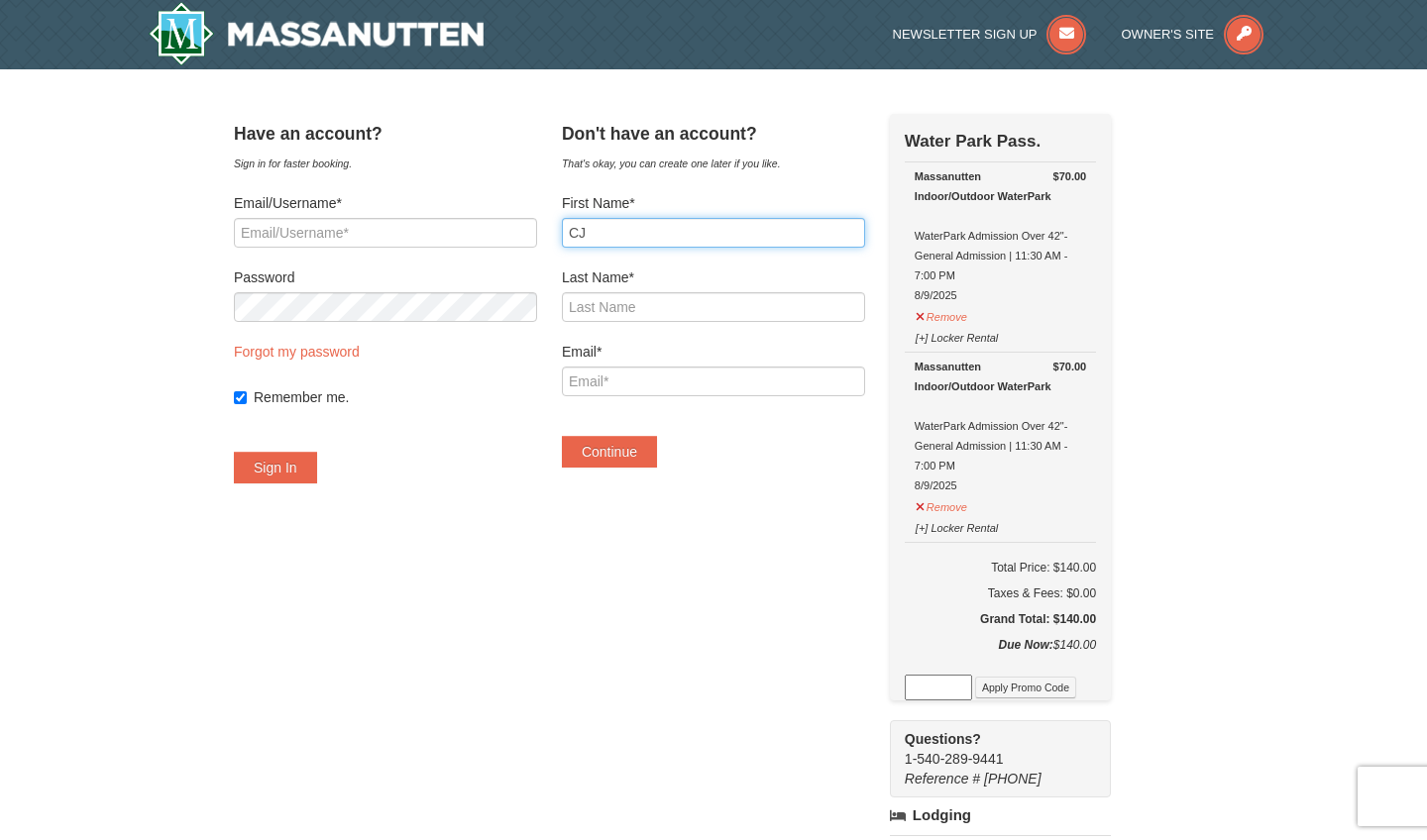 type on "CJ" 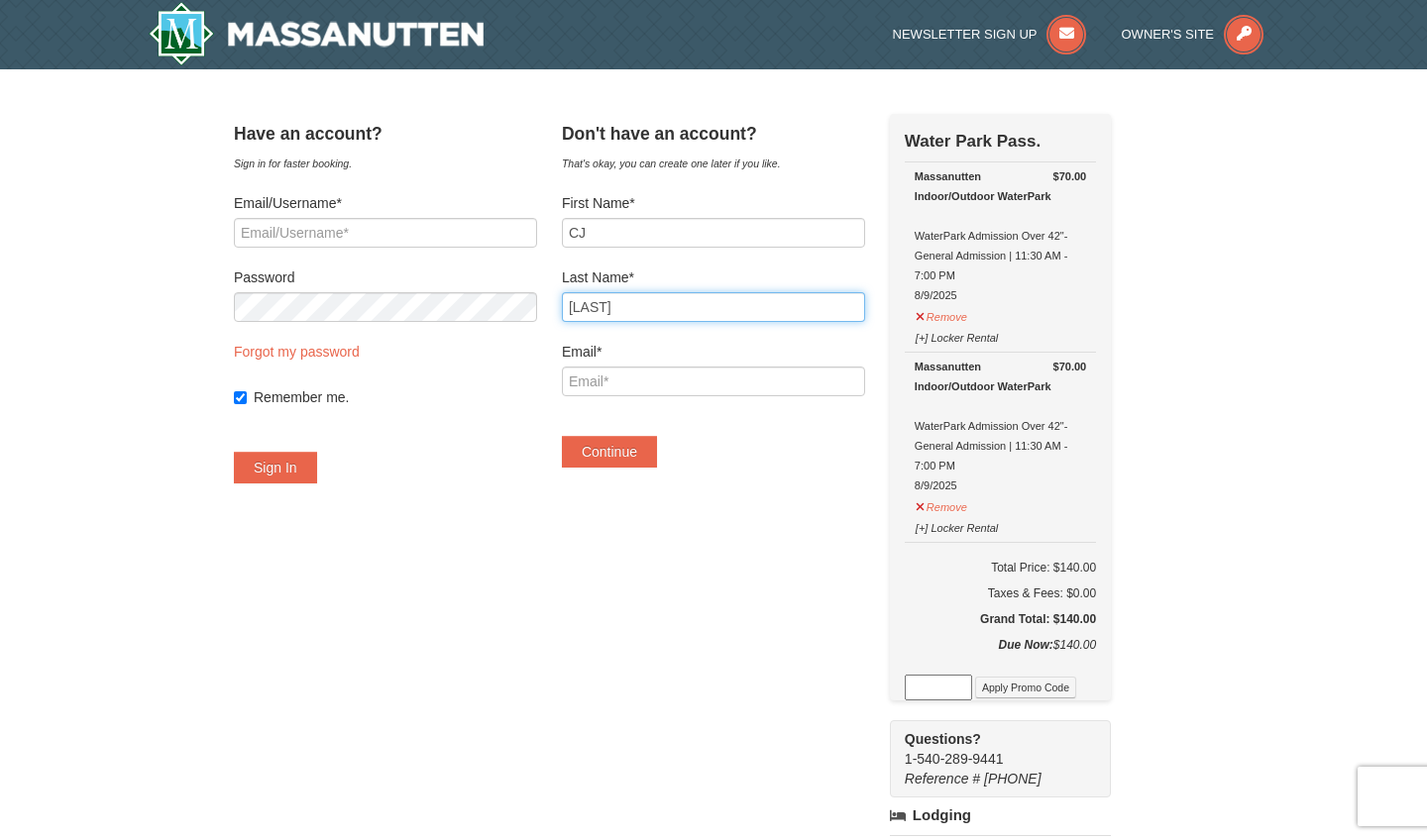 type on "[LAST]" 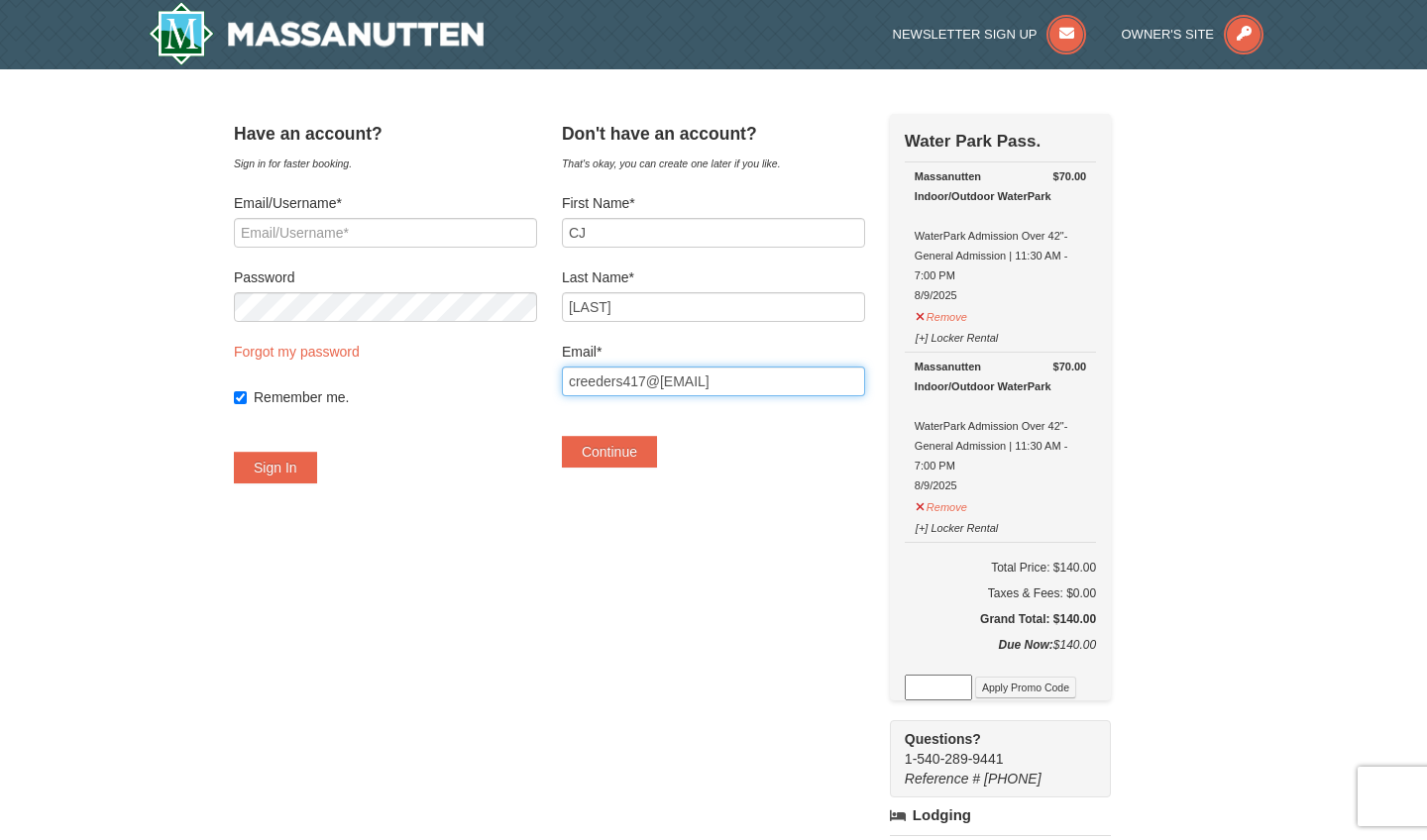 type on "creeders417@[EMAIL]" 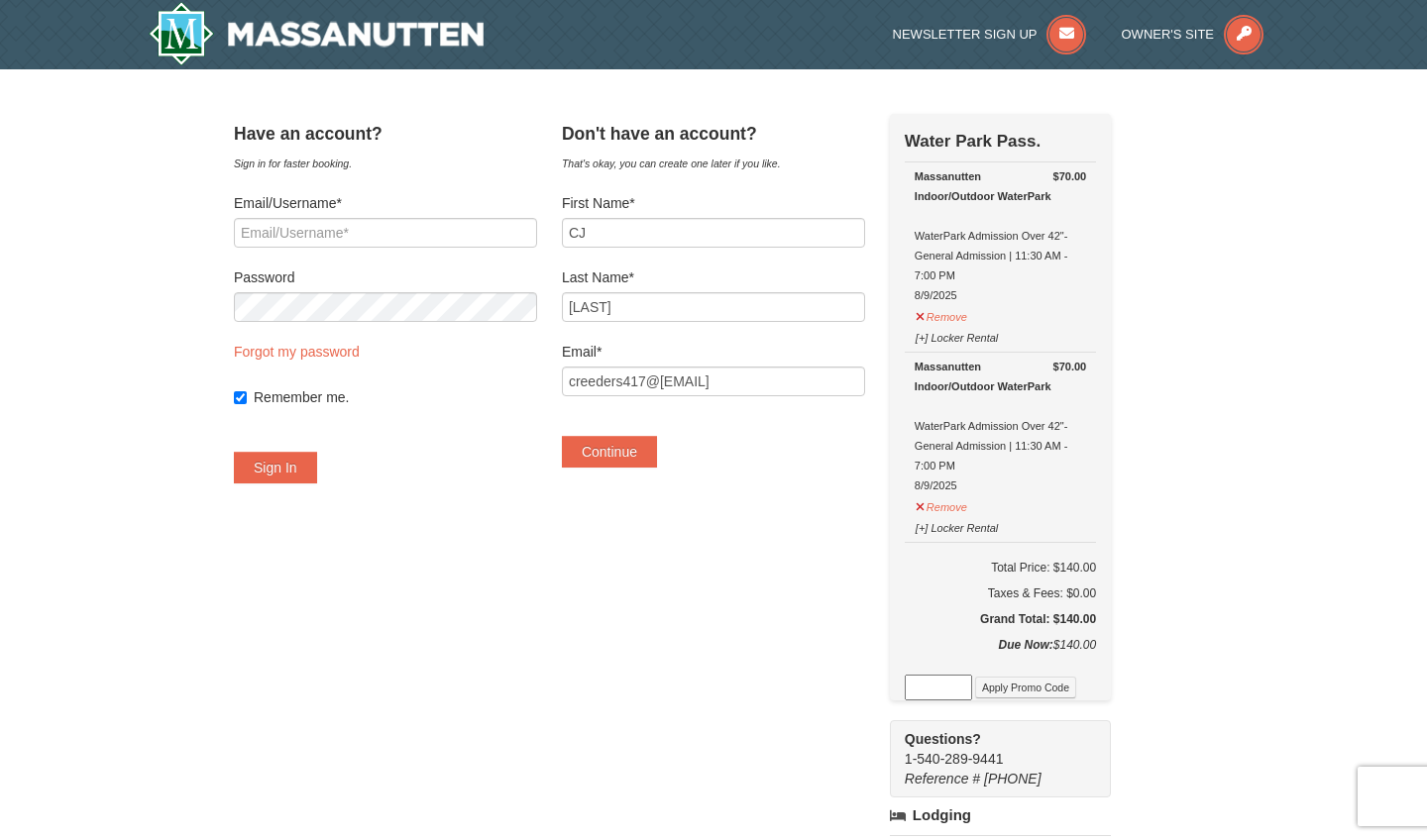 click on "Have an account?
Sign in for faster booking.
Email/Username*
Password
Forgot my password
Remember me.
Sign In" at bounding box center (714, 695) 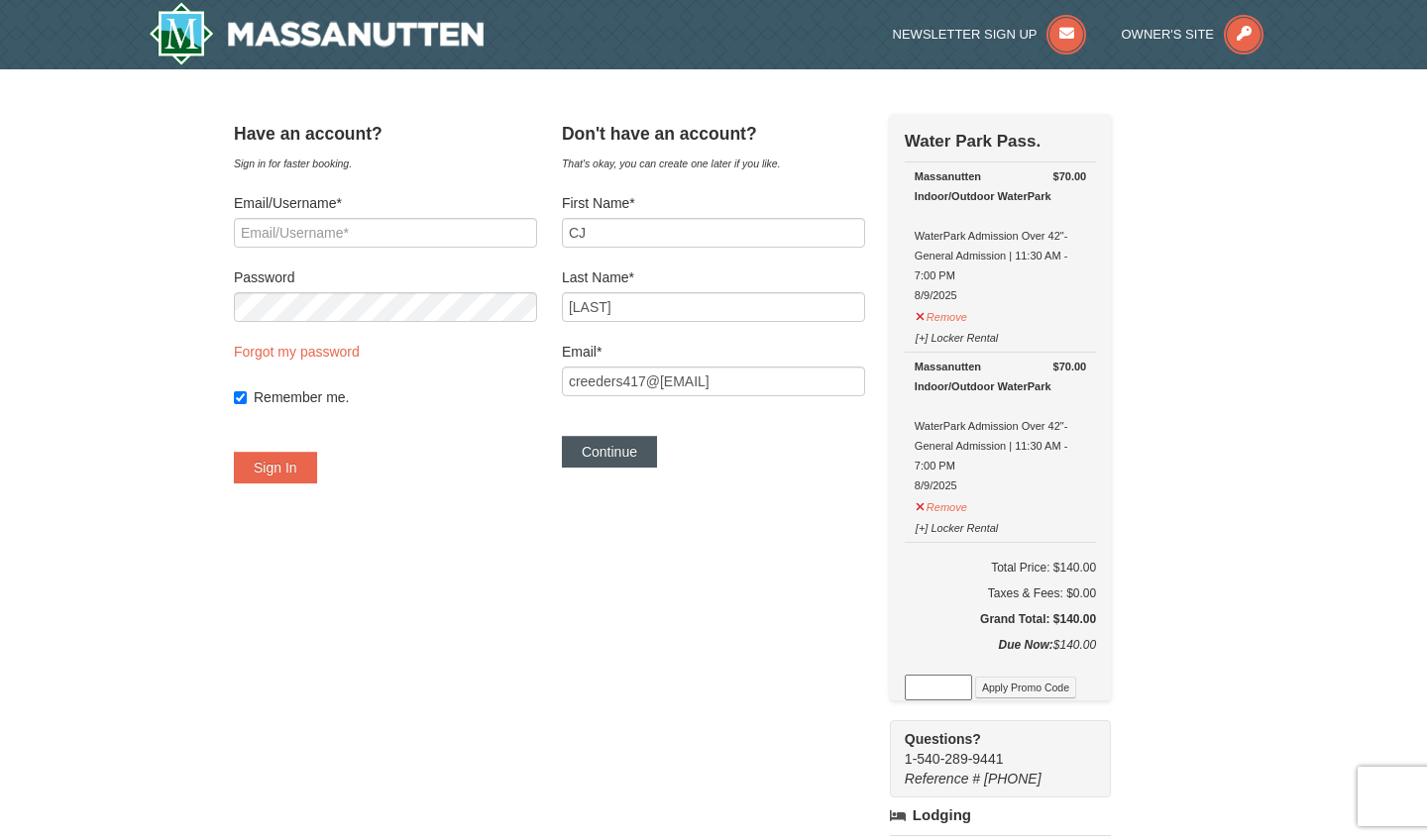 click on "Continue" at bounding box center (609, 452) 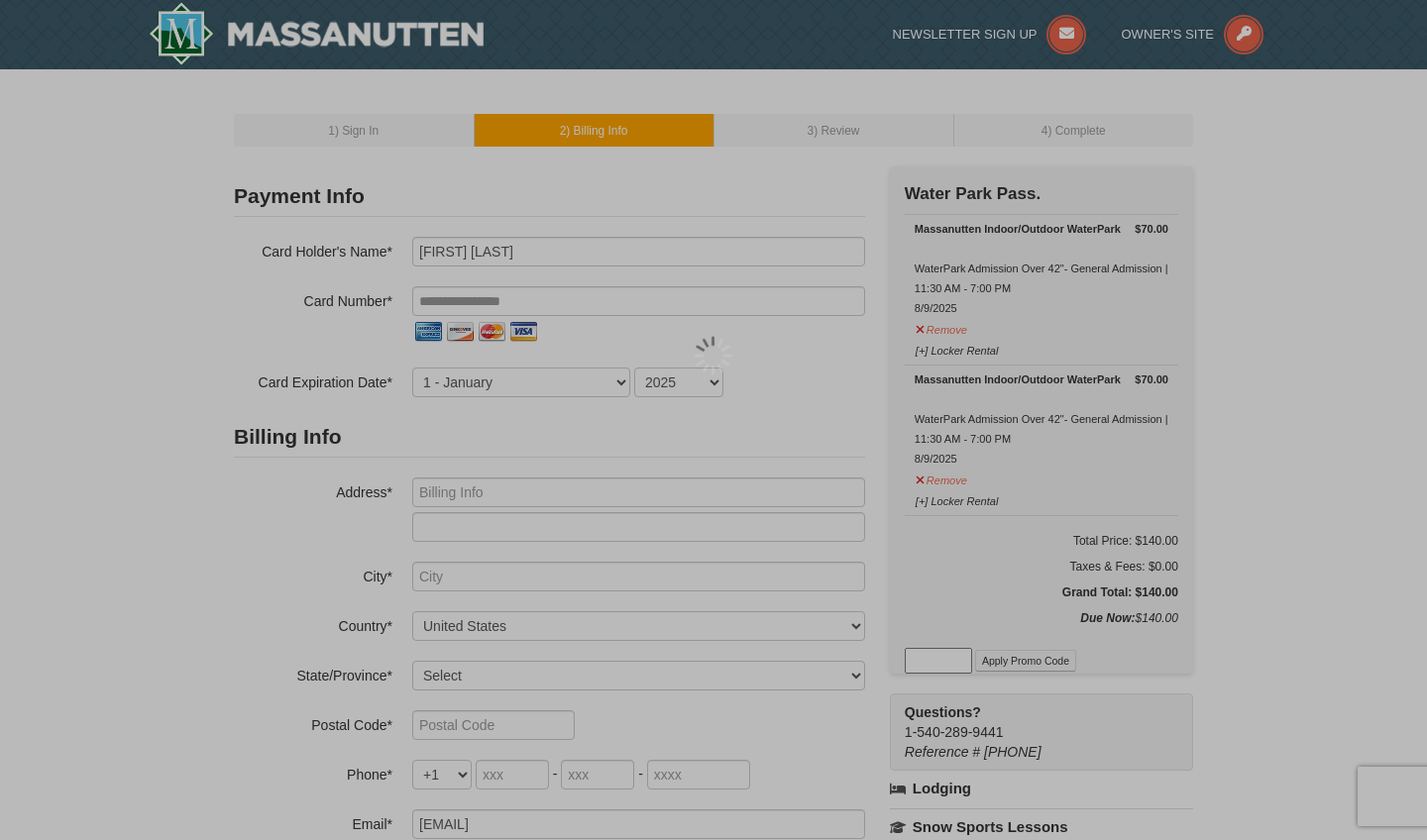 scroll, scrollTop: 0, scrollLeft: 0, axis: both 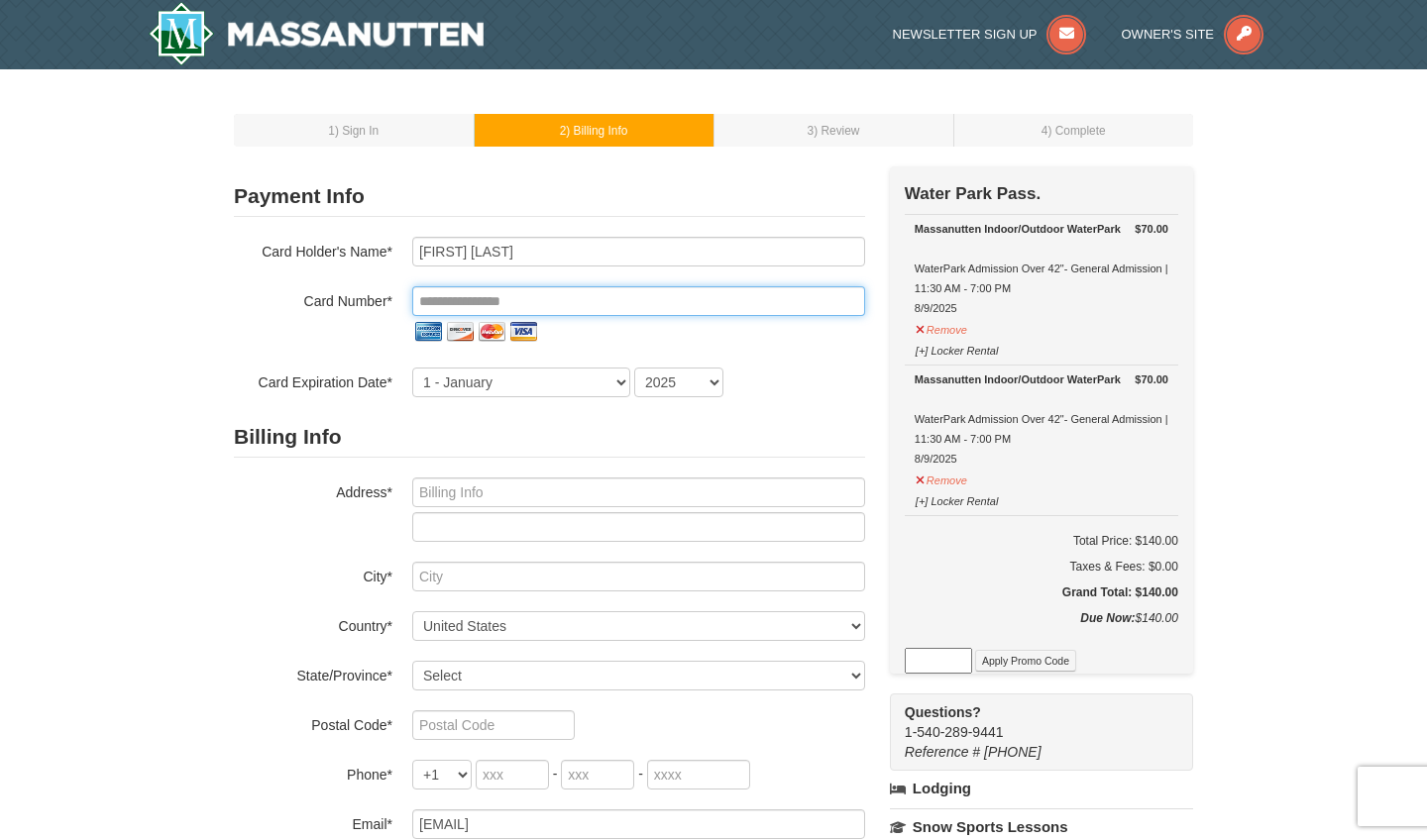 click at bounding box center [638, 301] 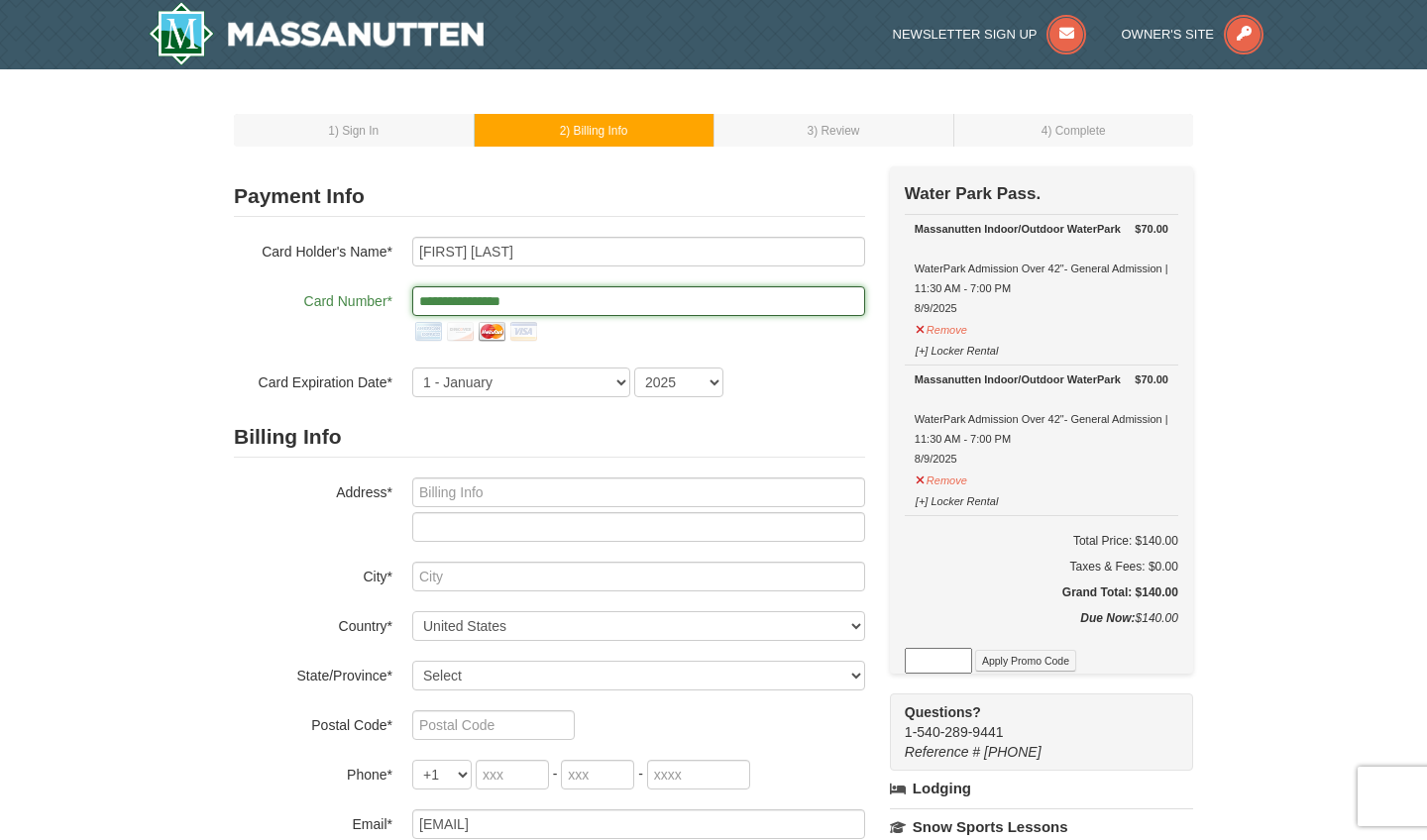 type on "**********" 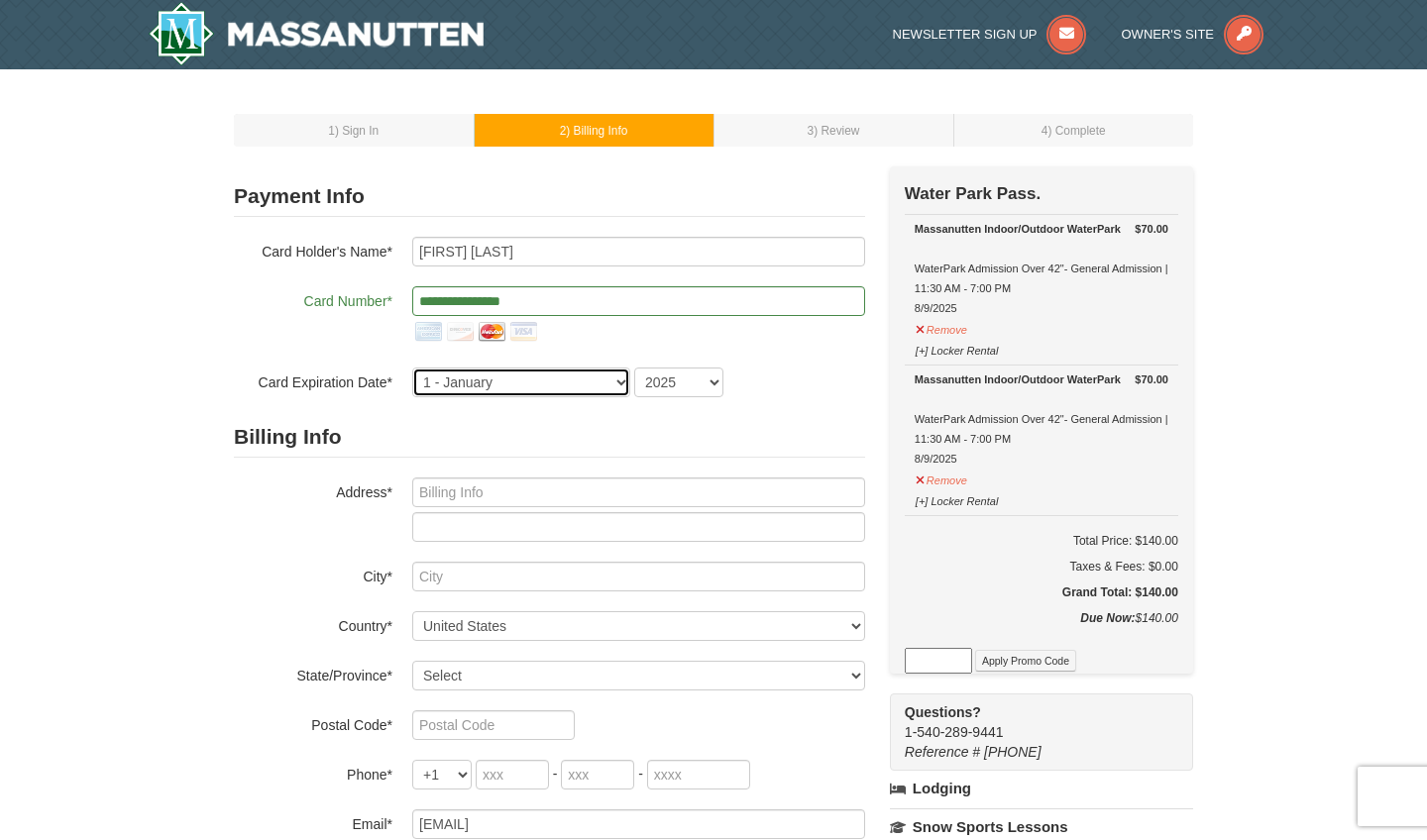 click on "1 - January 2 - February 3 - March 4 - April 5 - May 6 - June 7 - July 8 - August 9 - September 10 - October 11 - November 12 - December" at bounding box center [521, 382] 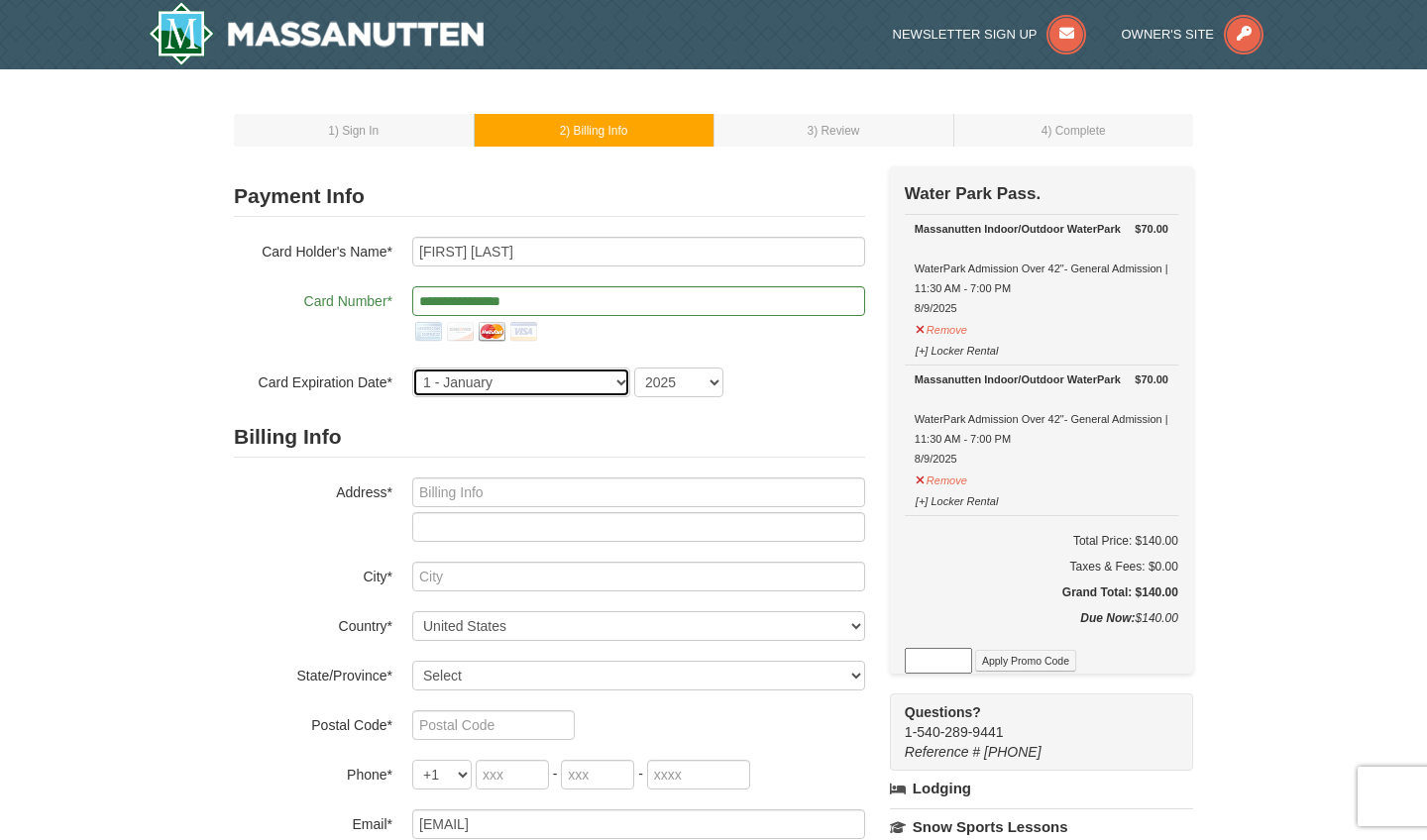 select on "8" 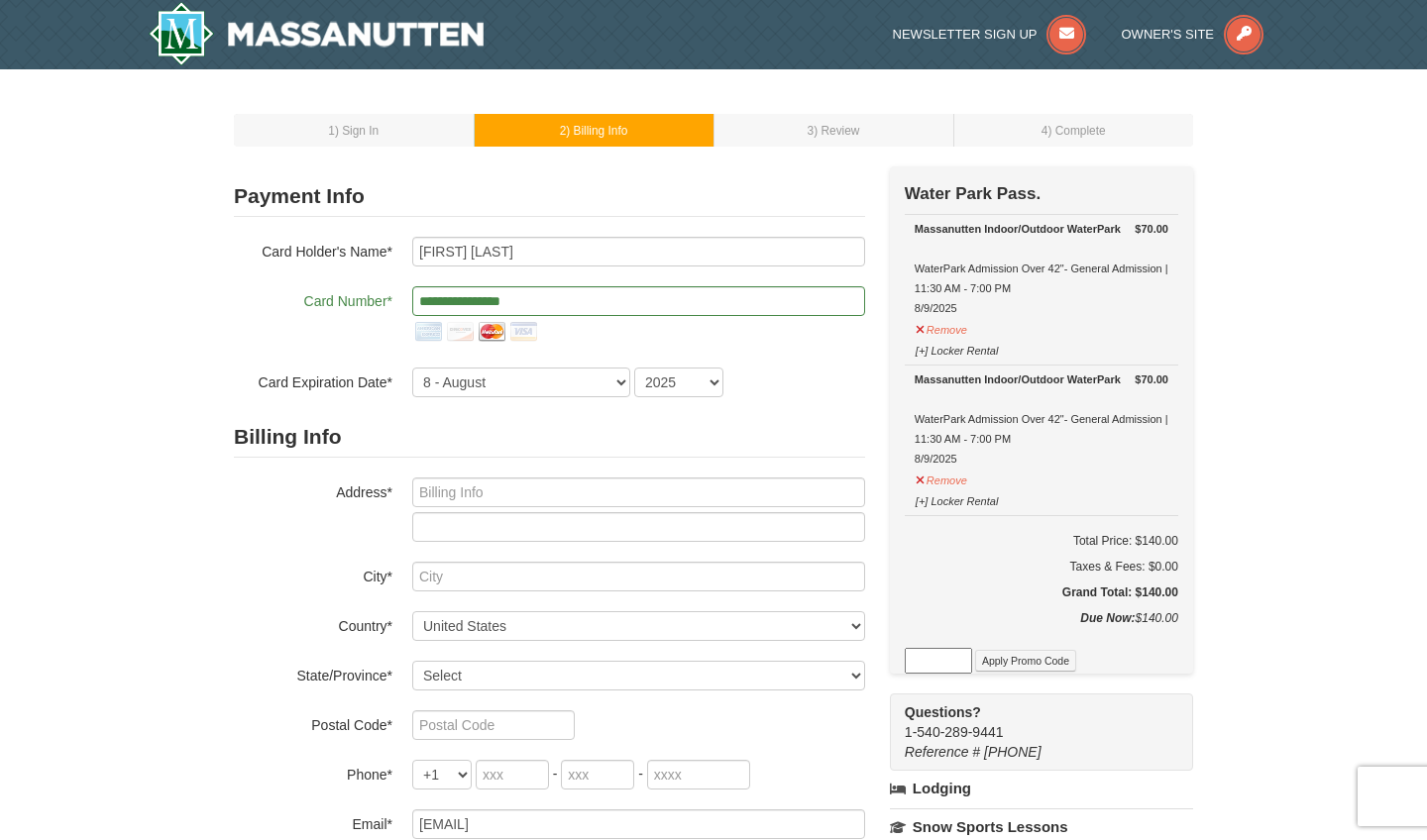 click on "**********" at bounding box center [549, 533] 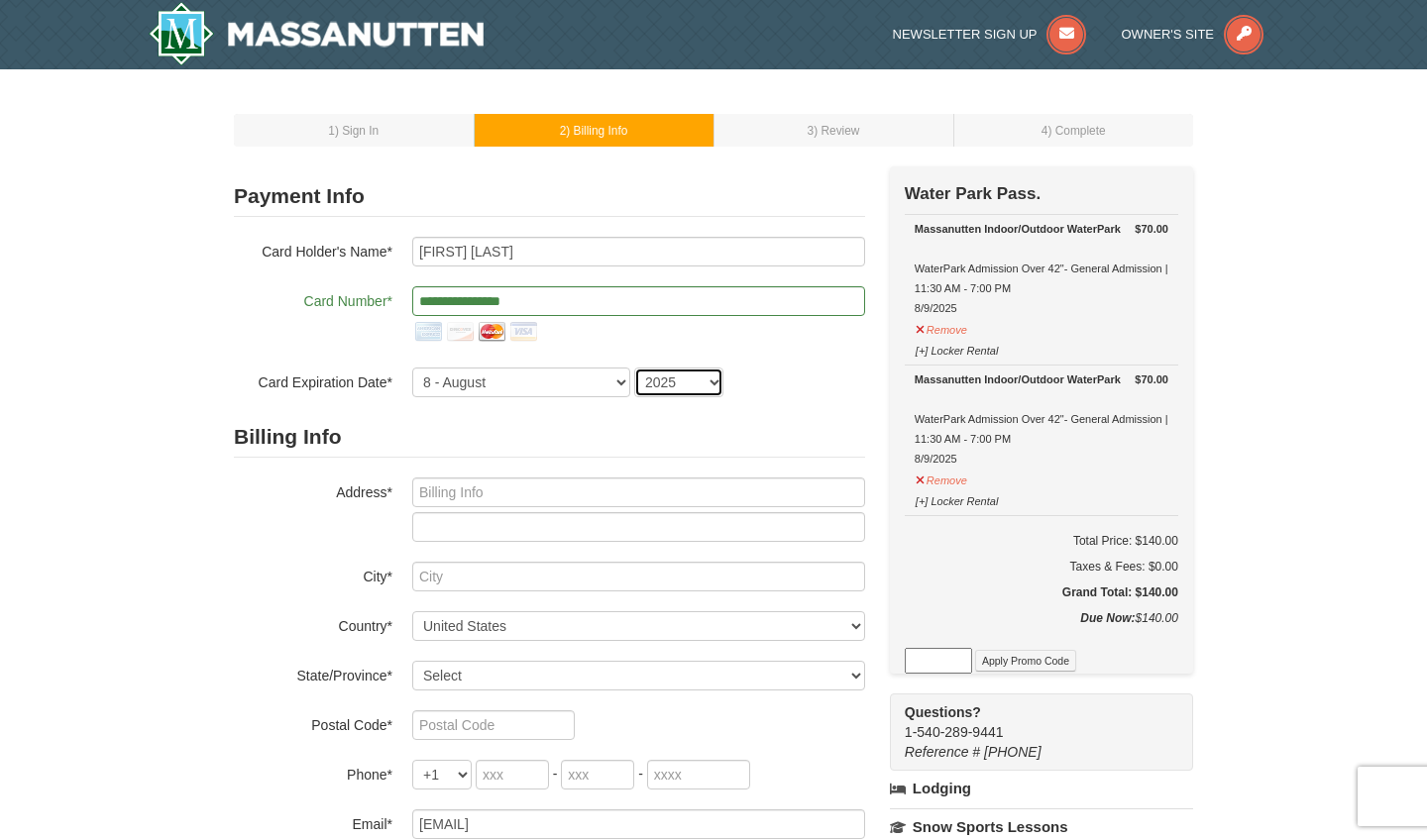 select on "2028" 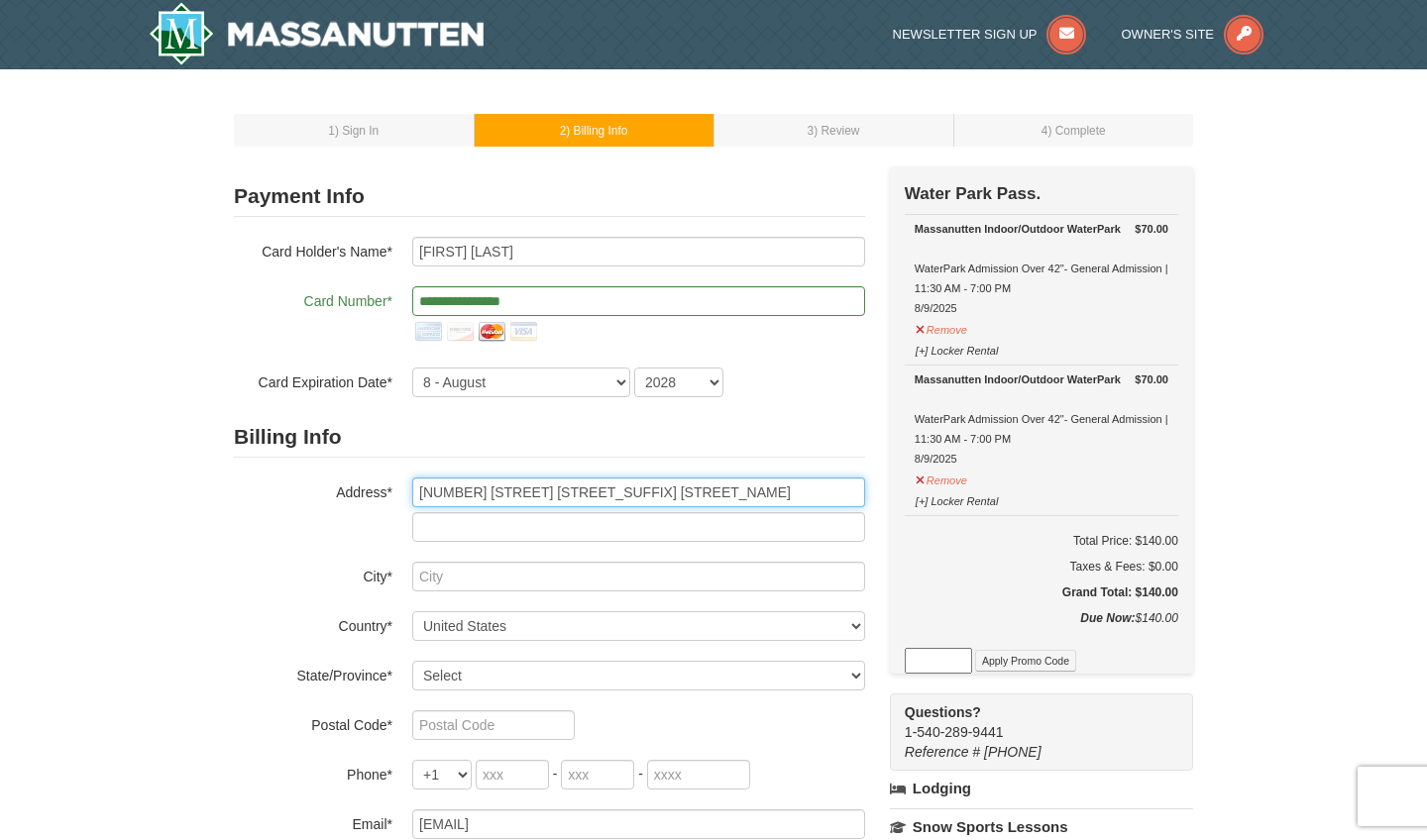 type on "7451 Sherwood Crossing Pl" 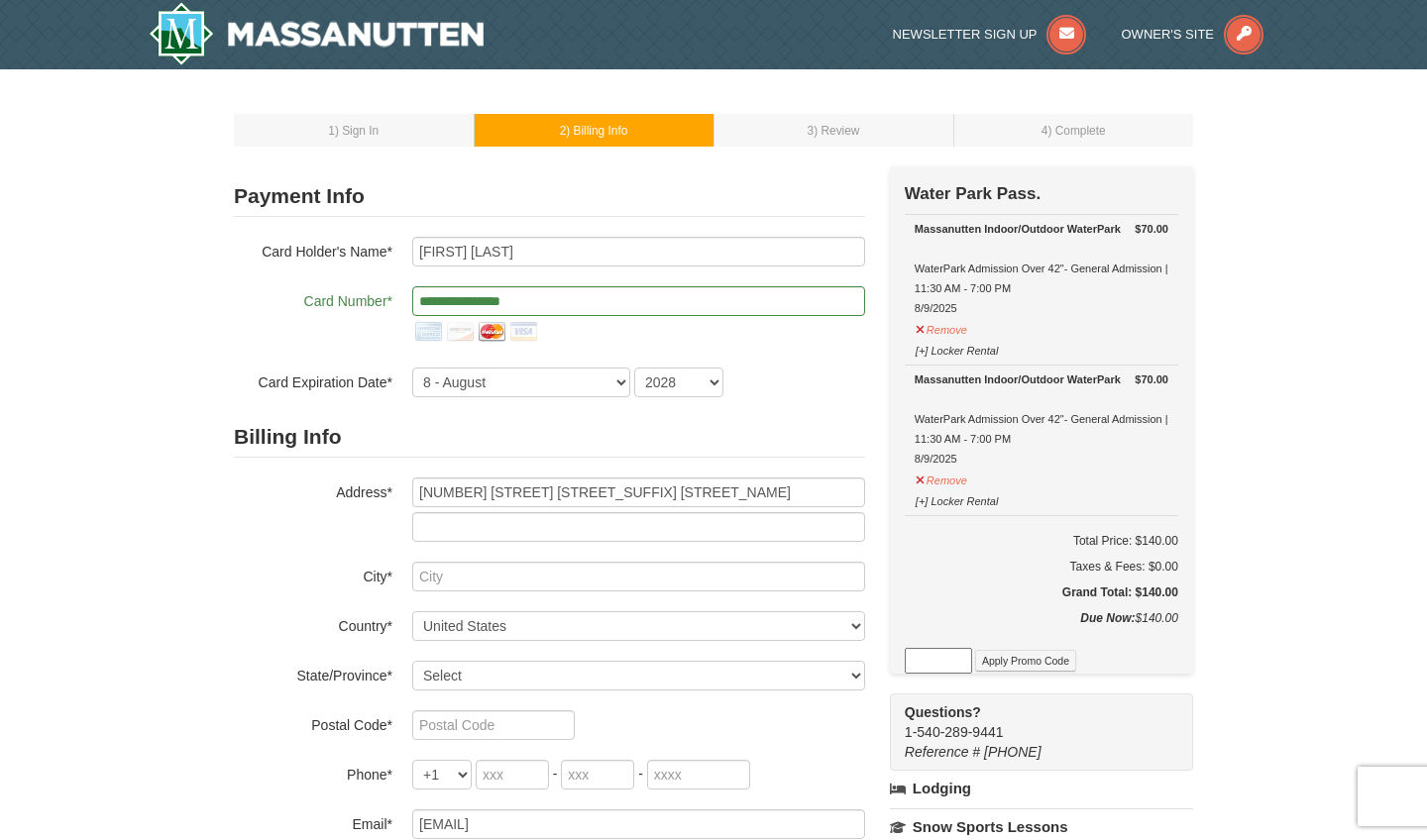 click on "Address*
7451 Sherwood Crossing Pl" at bounding box center [549, 509] 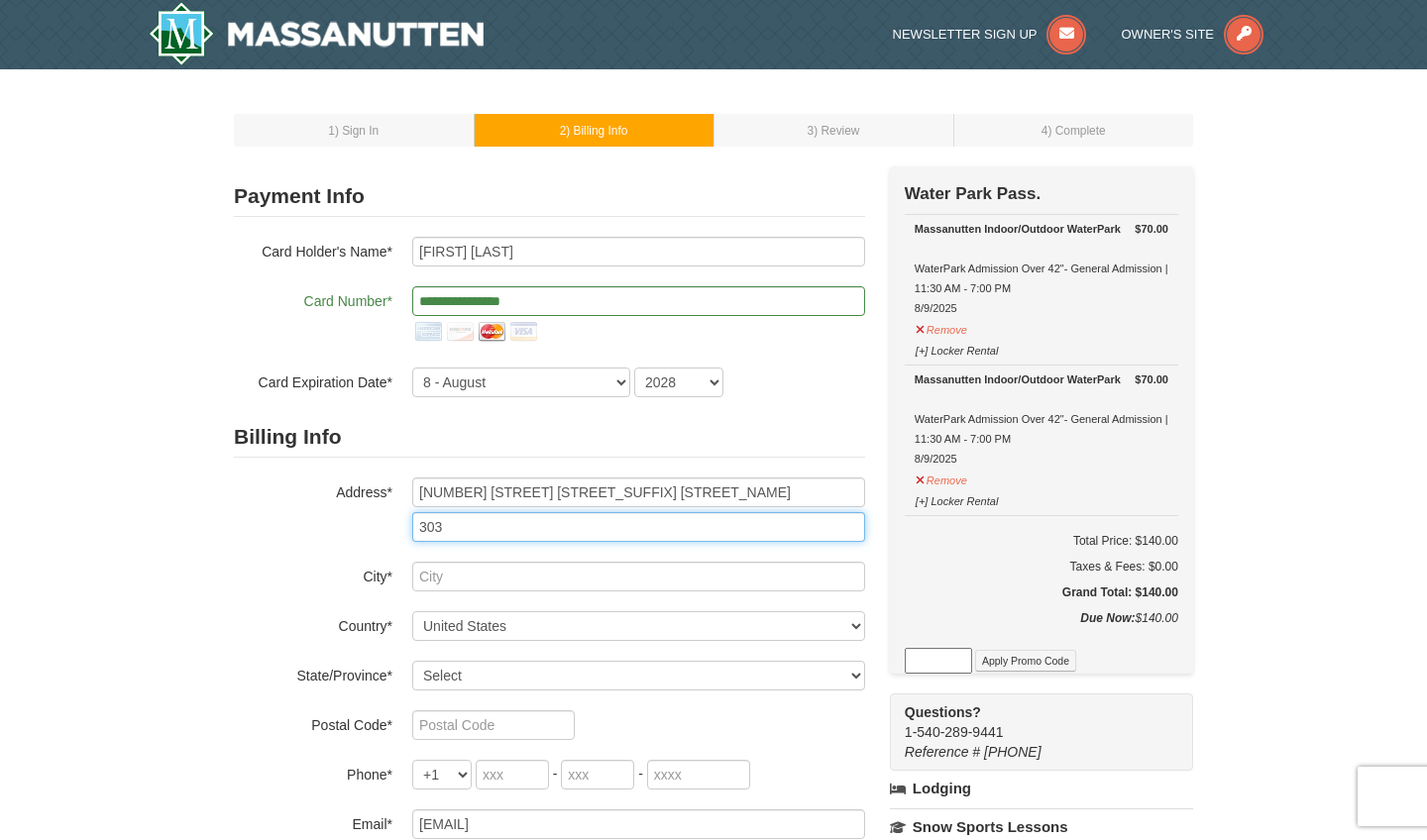type on "303" 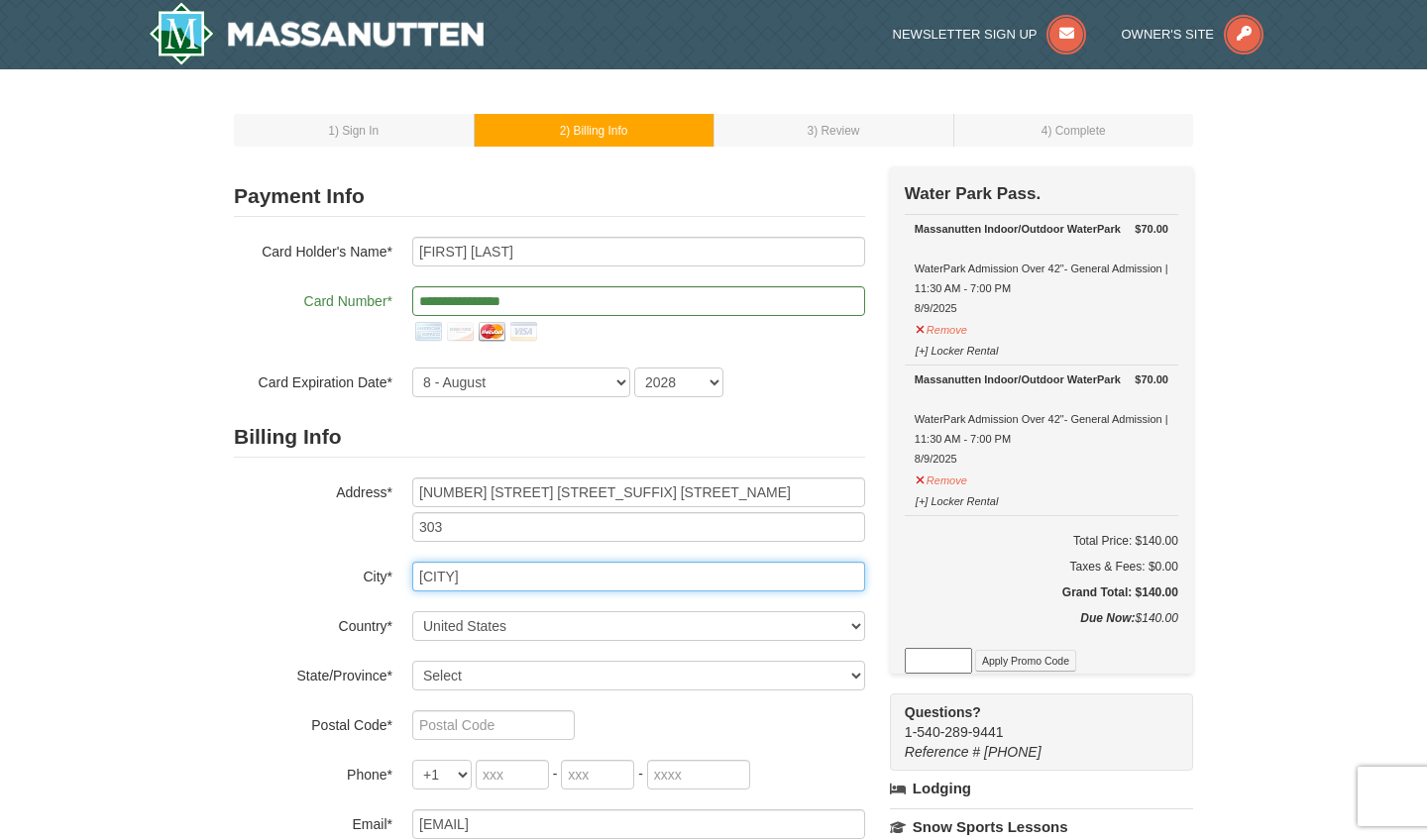 type on "Mechanicsville" 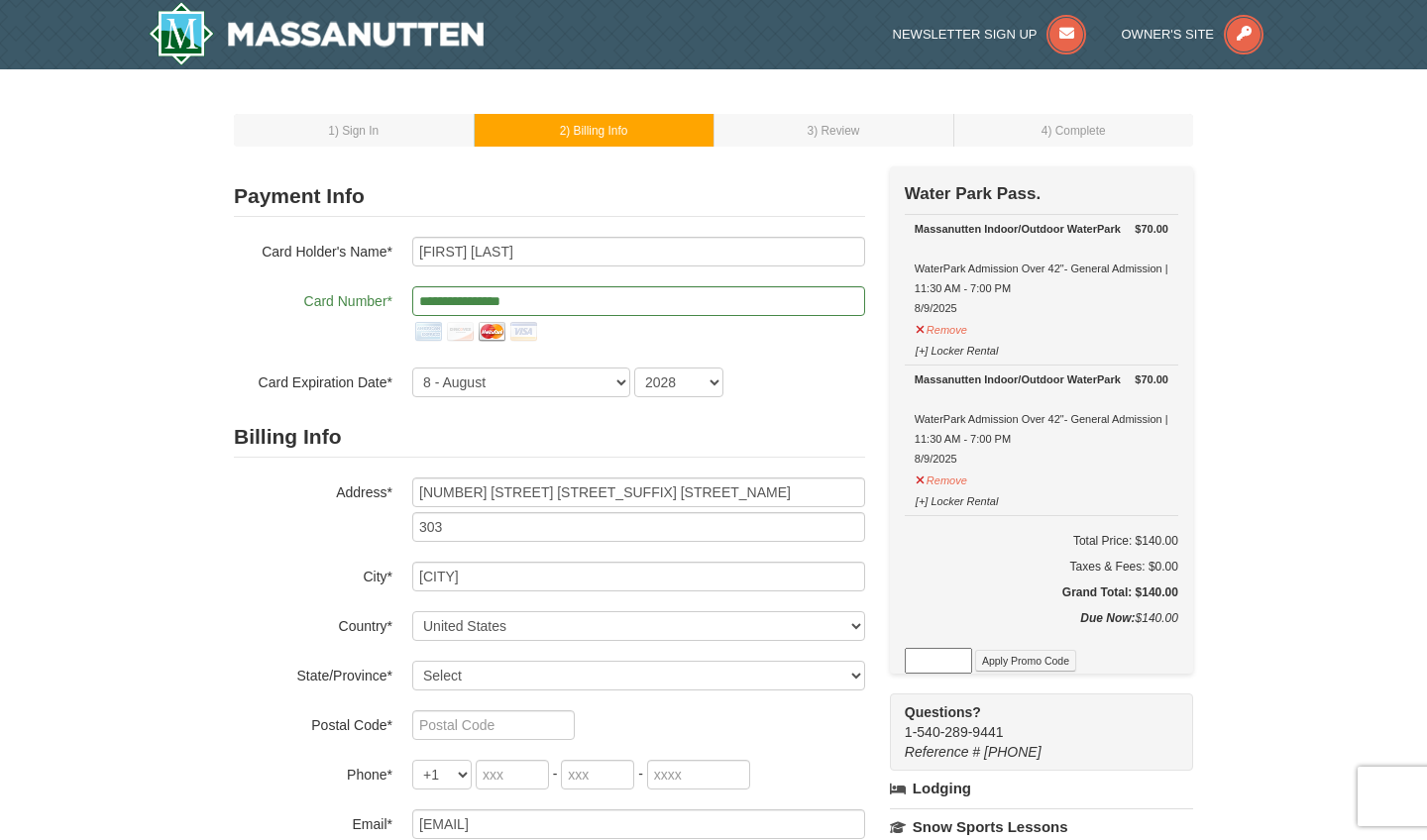 click on "City*" at bounding box center [313, 574] 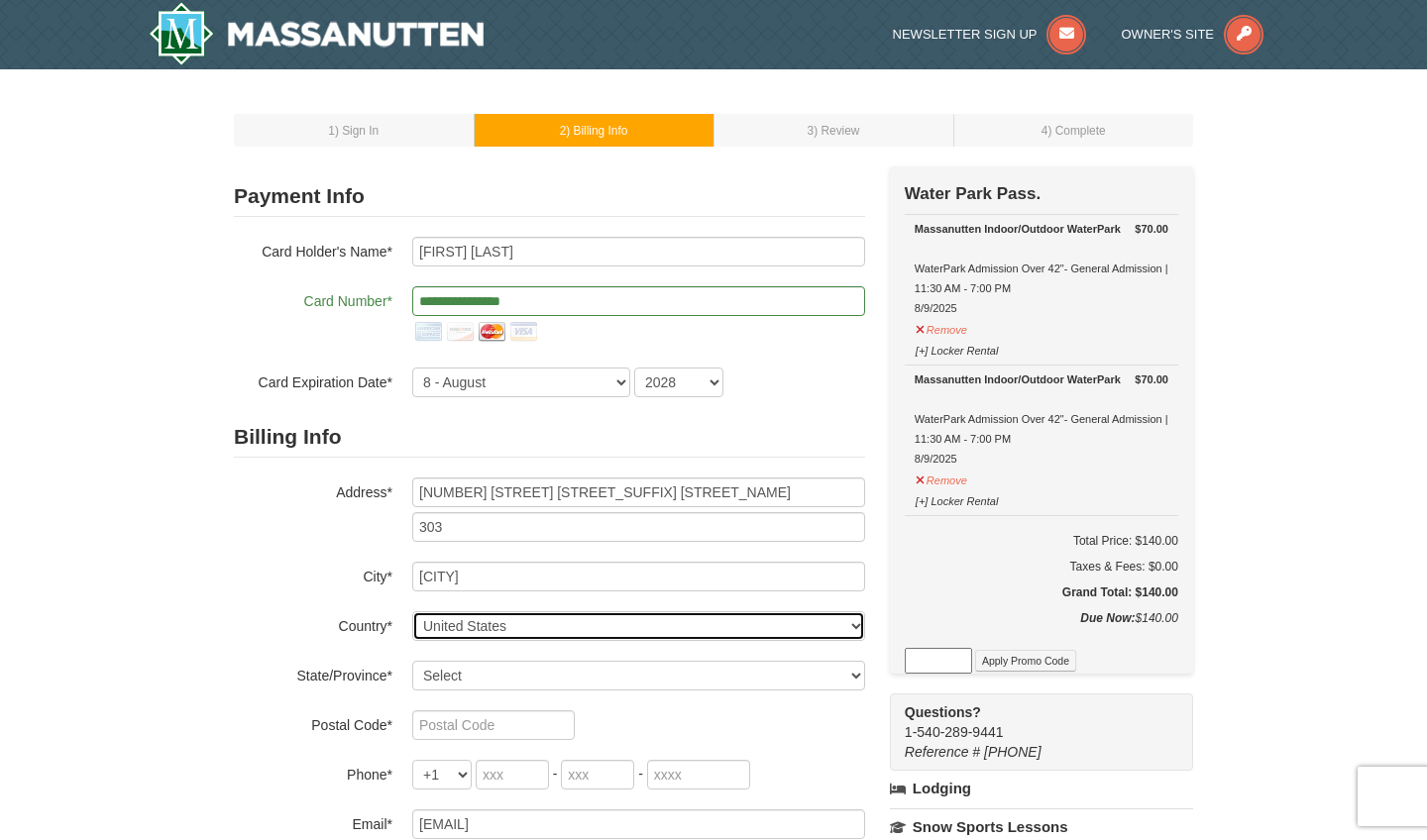 click on "----- Select ------ Afghanistan Åland Islands Albania Algeria American Samoa Andorra Angola Anguilla Antarctica Antigua and Barbuda Argentina Armenia Aruba Australia Austria Azerbaijan Bahamas Bahrain Bangladesh Barbados Belarus Belgium Belize Benin Bermuda Bhutan Bolivia Bosnia and Herzegovina Botswana Bouvet Island Brazil British Indian Ocean Territory Brunei Darussalam Bulgaria Burkina Faso Burundi Cambodia Cameroon Canada Cape Verde Cayman Islands Central African Republic Chad Chile China Christmas Island Cocos (Keeling) Islands Colombia Comoros Congo Congo, The Democratic Republic of the Cook Islands Costa Rica Croatia Cuba Cyprus Czech Republic Denmark Djibouti Dominica Dominican Republic East Timor Ecuador Egypt El Salvador Equatorial Guinea Eritrea Estonia Ethiopia Falkland Islands (Malvinas) Faroe Islands Fiji Finland France French Guiana French Polynesia French Southern Territories Gabon Gambia Georgia Germany Ghana Gibraltar Greece Greenland Grenada Guadeloupe Guam" at bounding box center (638, 626) 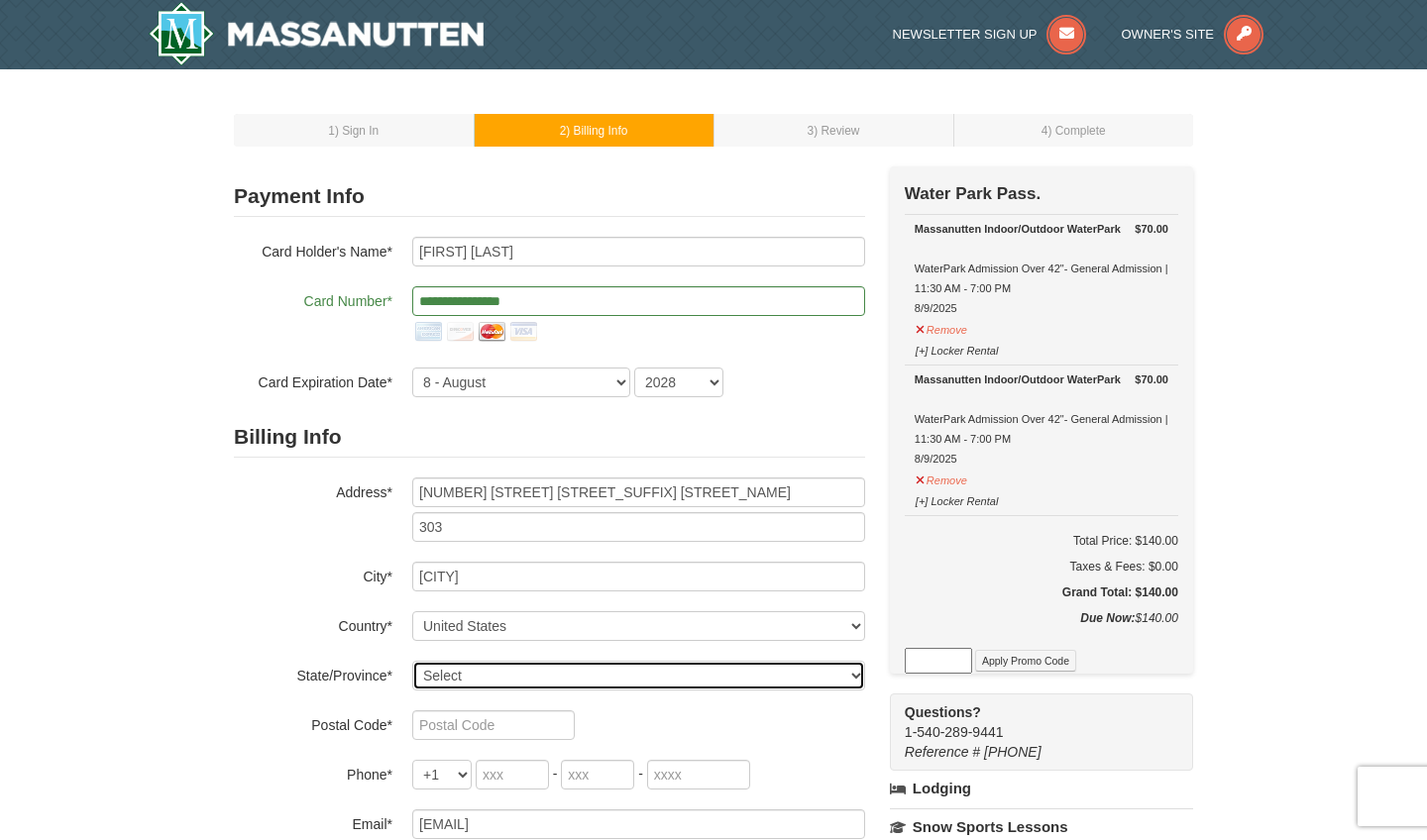 select on "VA" 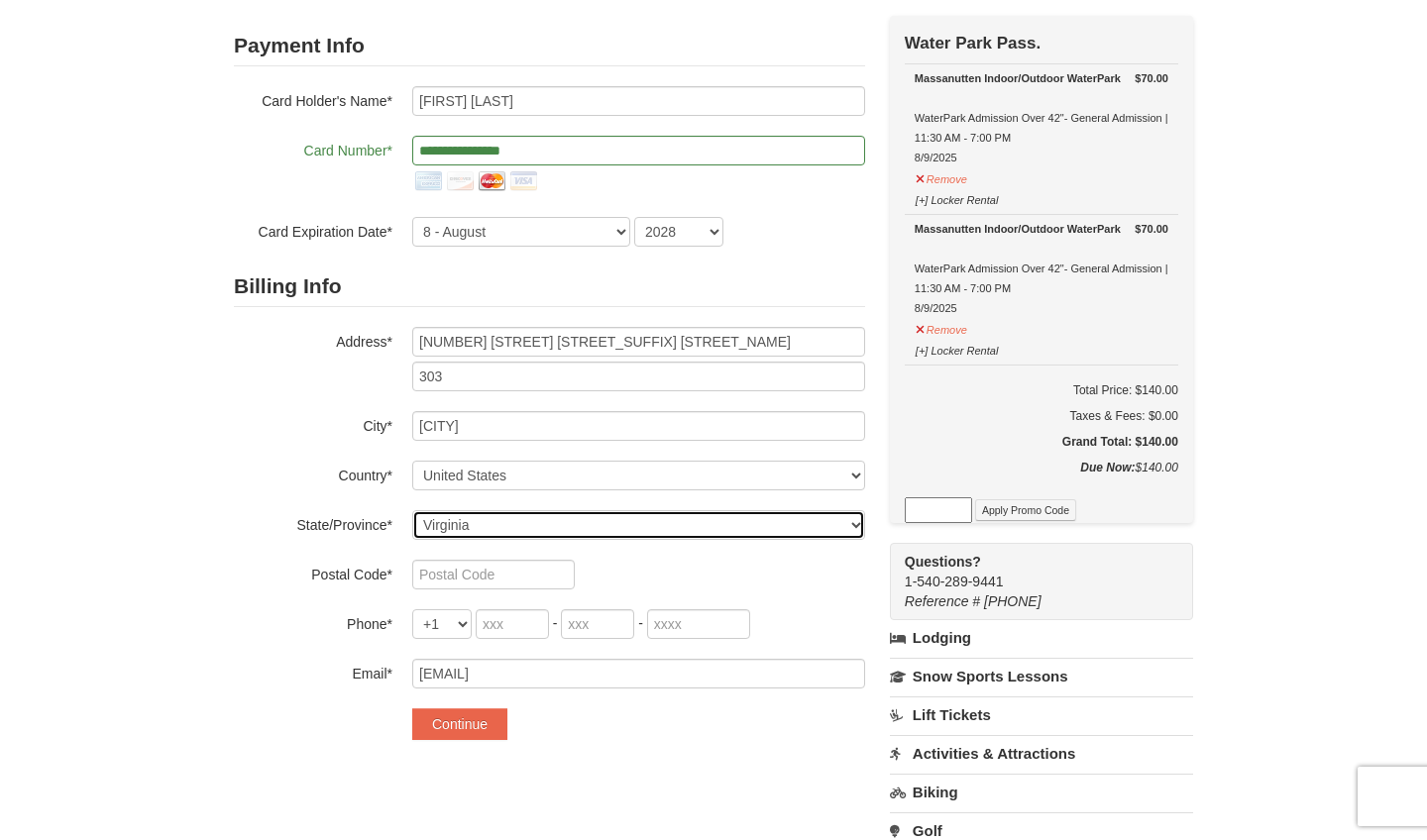 scroll, scrollTop: 153, scrollLeft: 0, axis: vertical 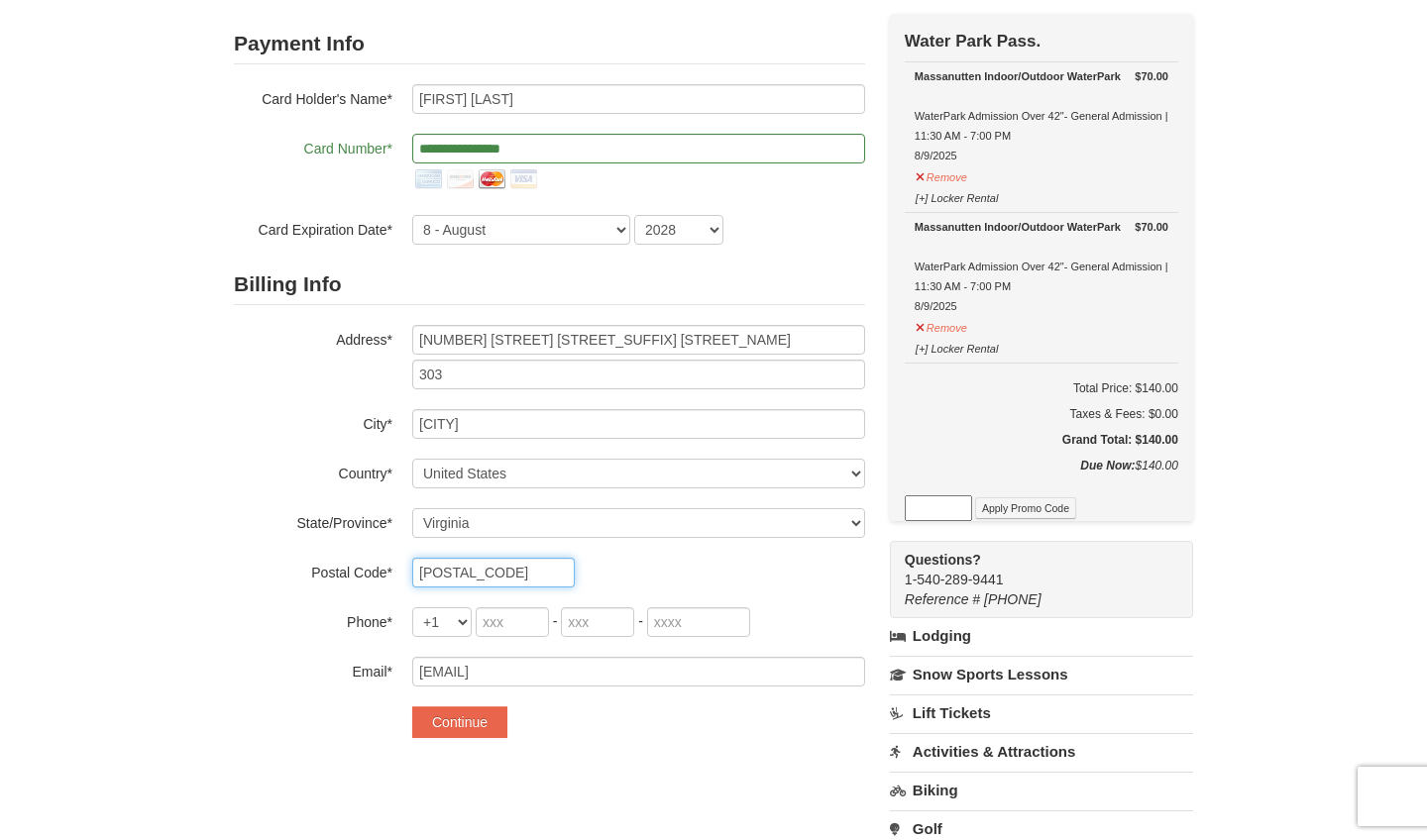 type on "23111" 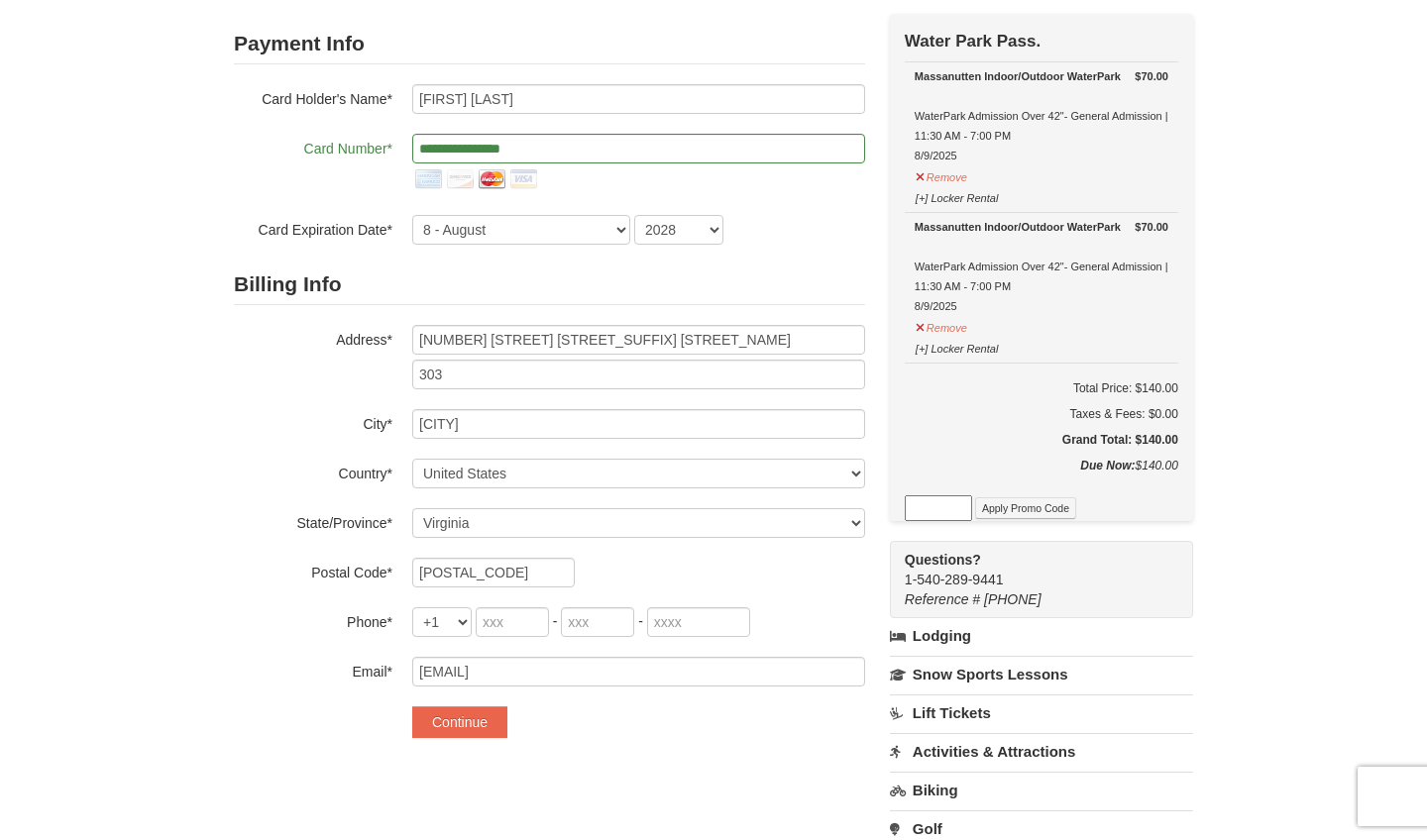 click on "1
) Sign In
2
) Billing Info
3
) Review
) Complete
×" at bounding box center (714, 530) 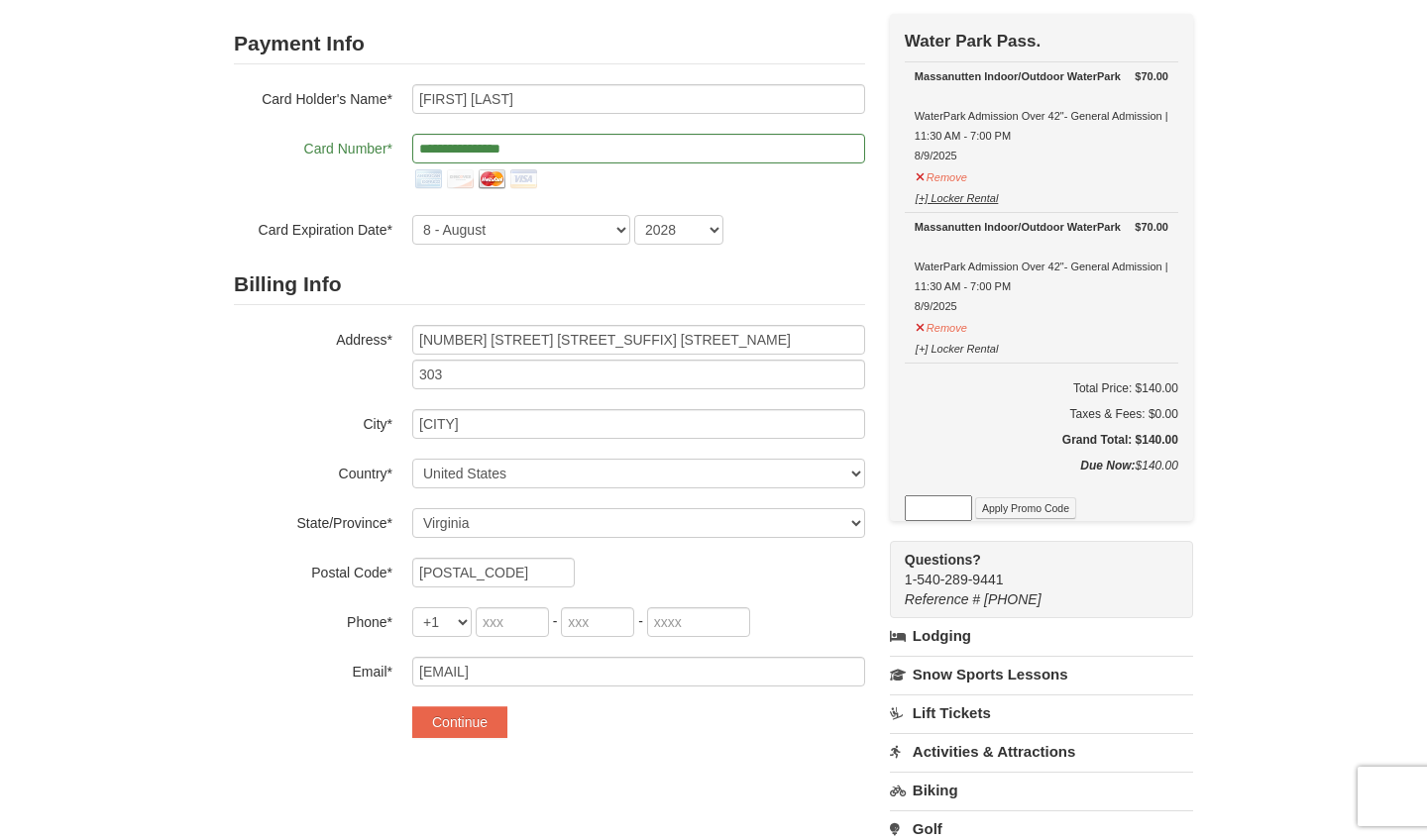 click on "[+] Locker Rental" at bounding box center [956, 195] 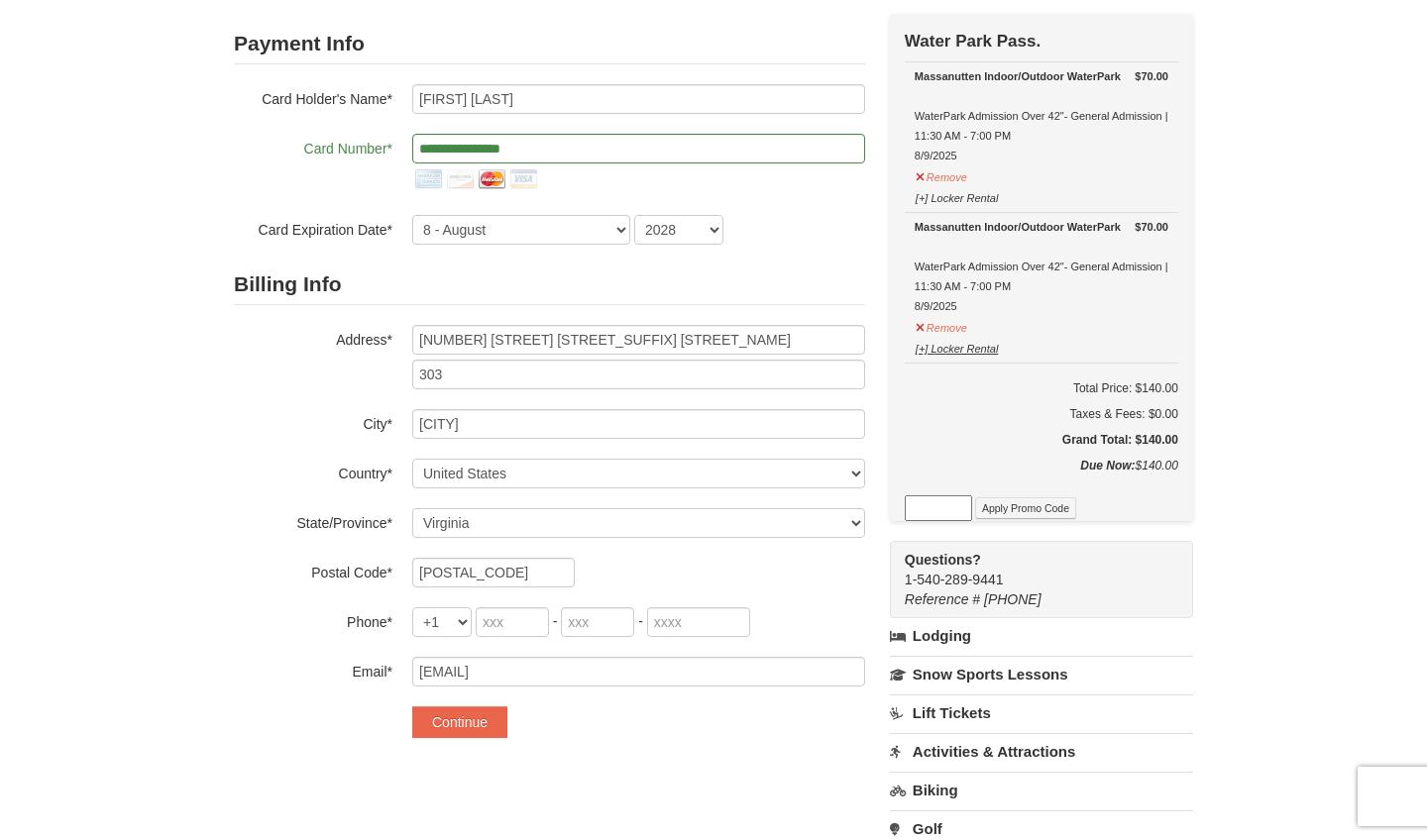 click on "[+] Locker Rental" at bounding box center (956, 346) 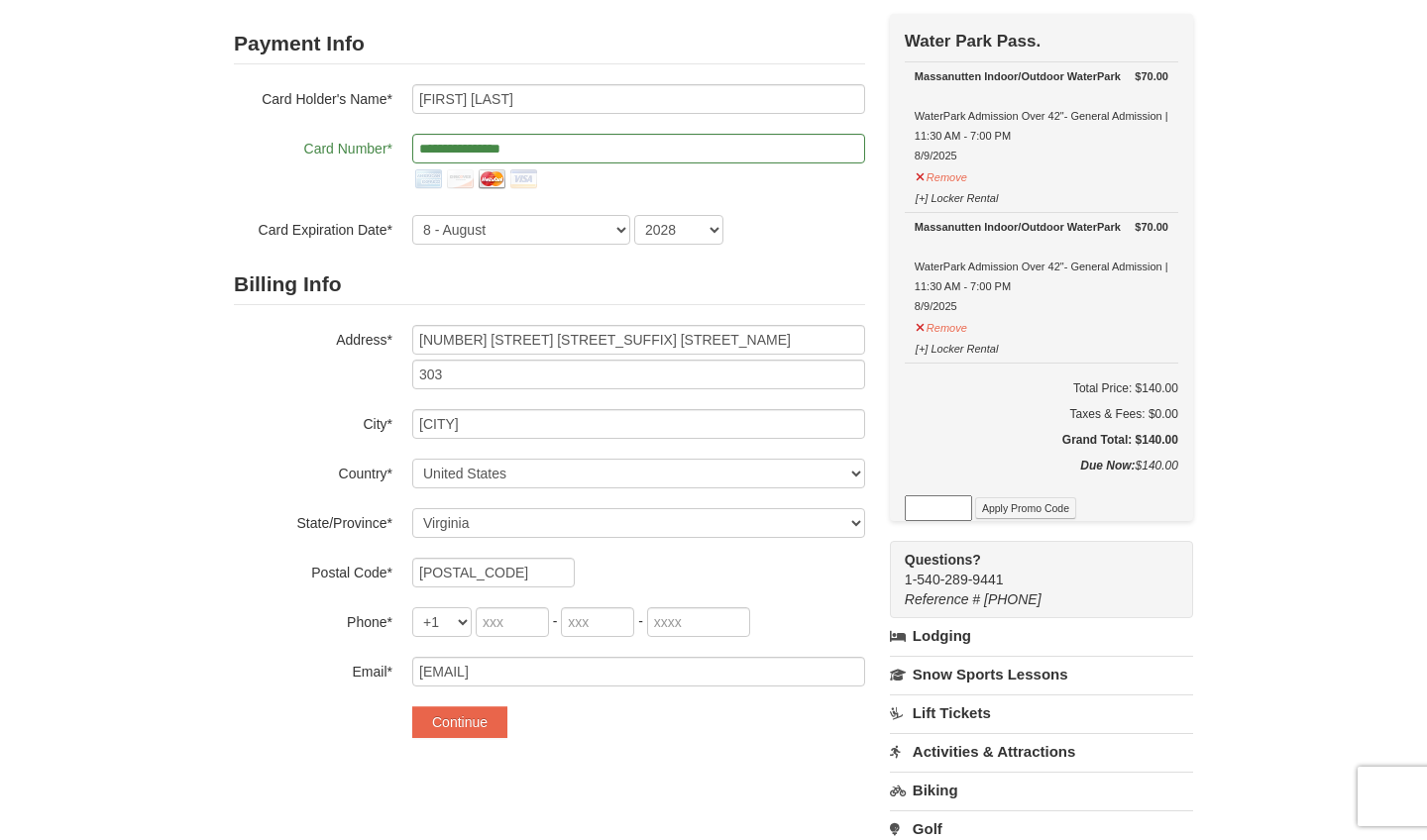 click on "1
) Sign In
2
) Billing Info
3
) Review
) Complete
×" at bounding box center (714, 530) 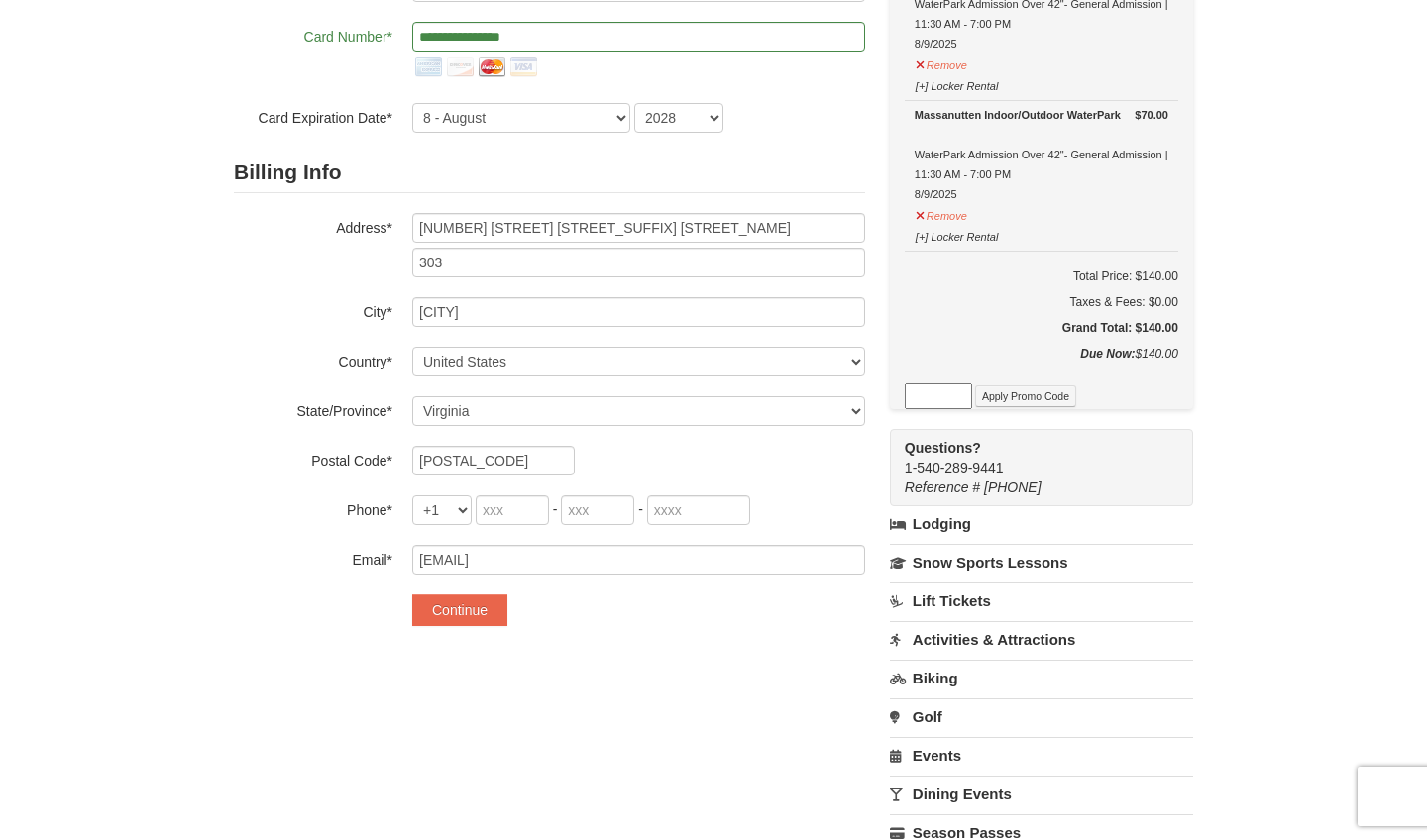 scroll, scrollTop: 265, scrollLeft: 0, axis: vertical 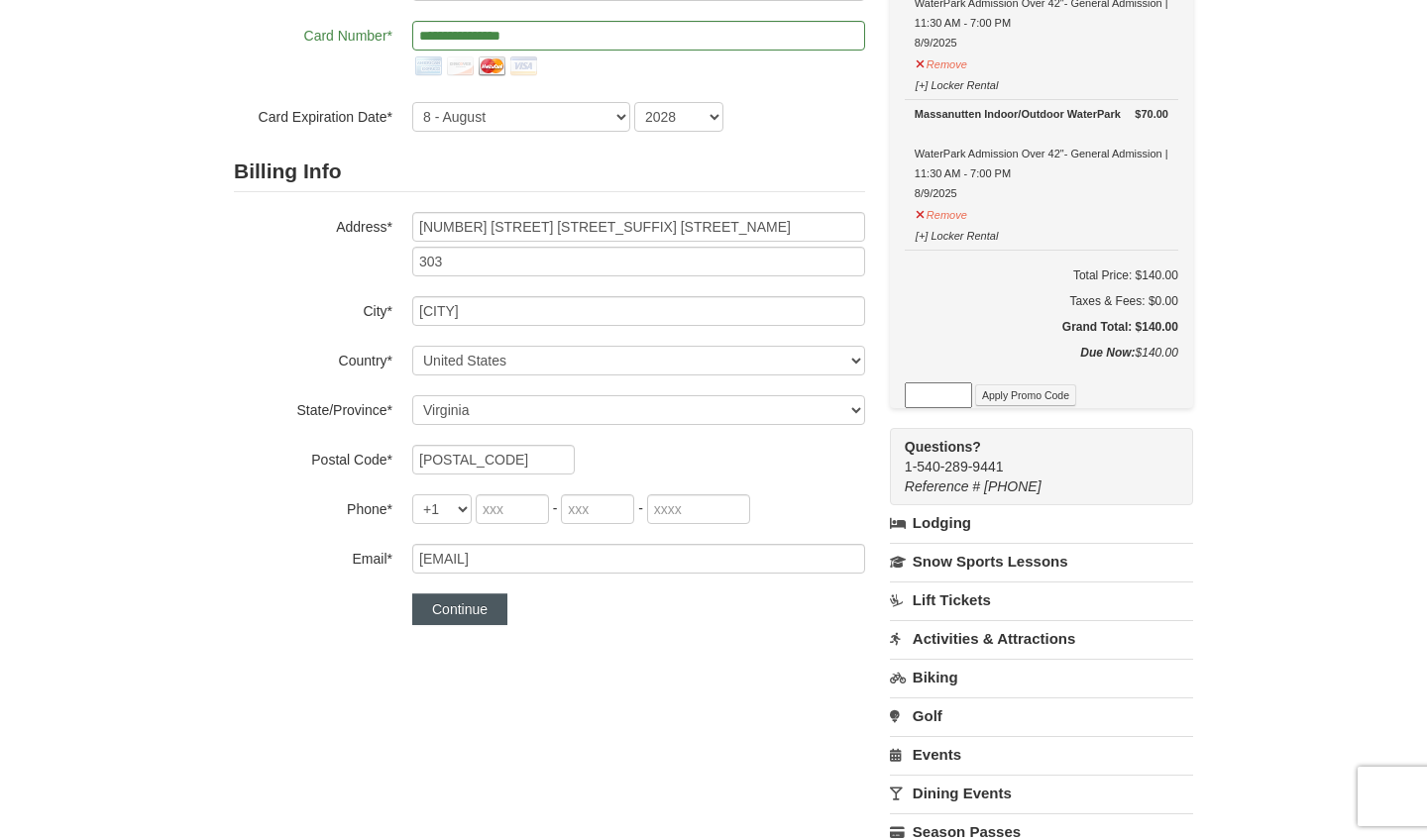 click on "Continue" at bounding box center [460, 609] 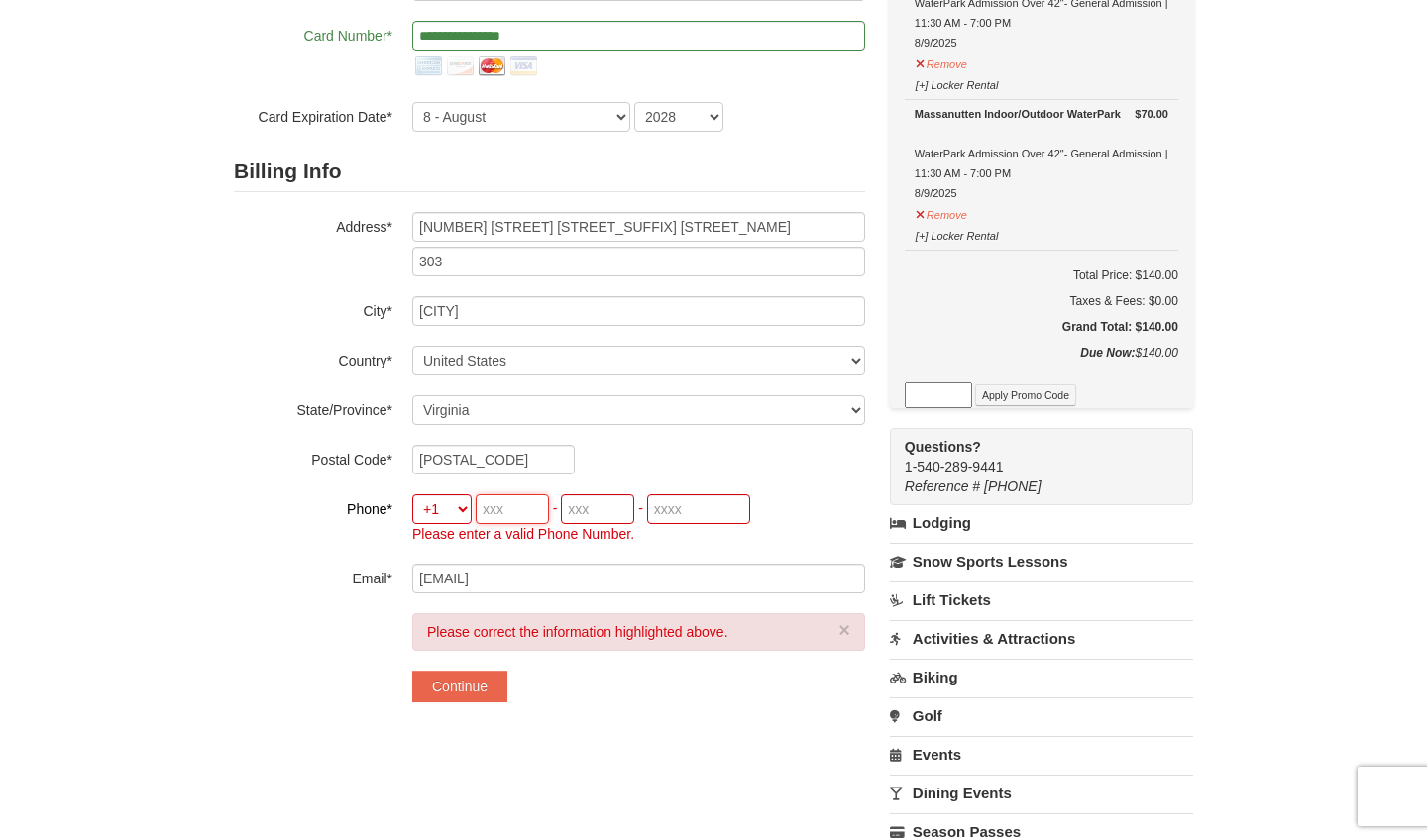 click at bounding box center [512, 509] 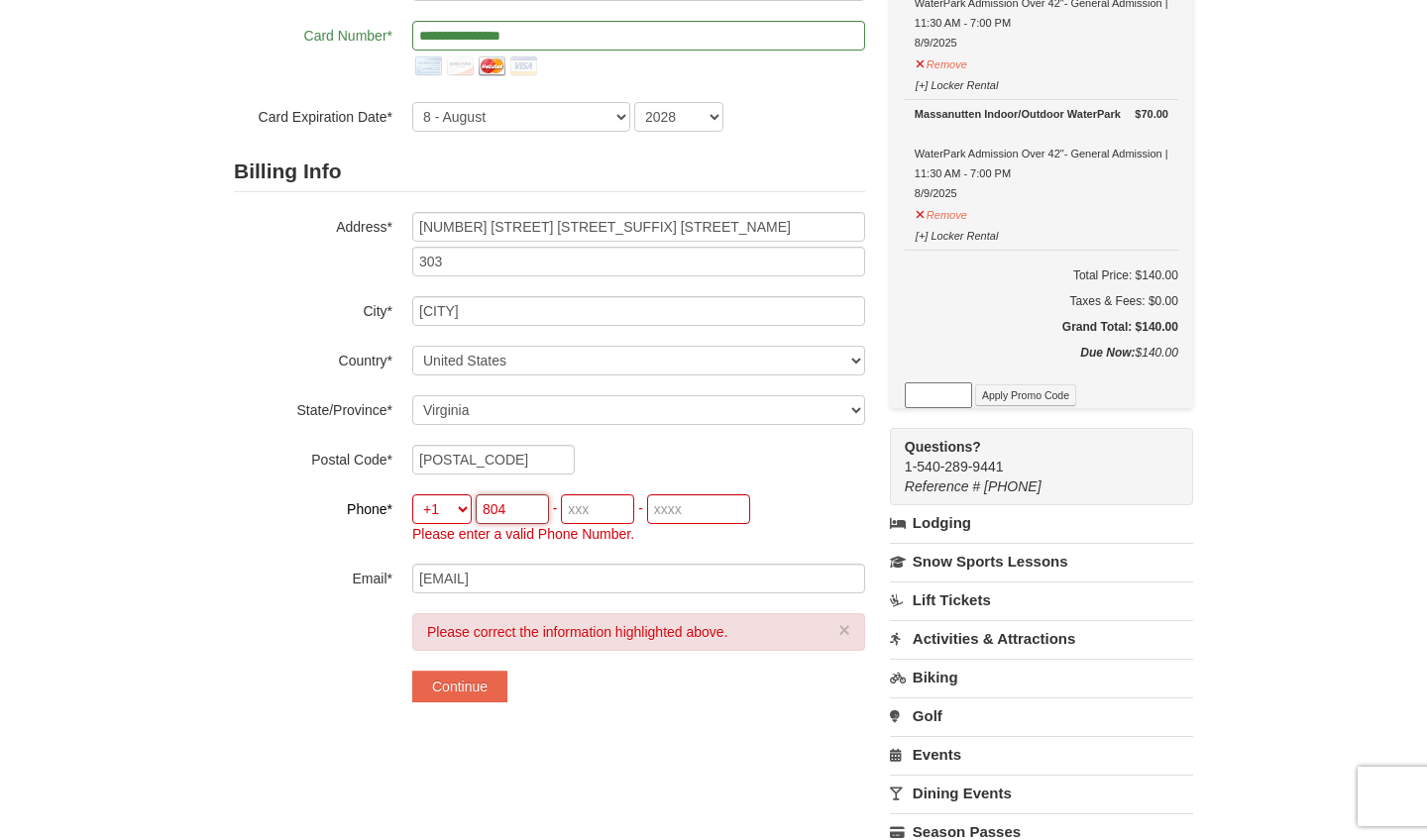 type on "804" 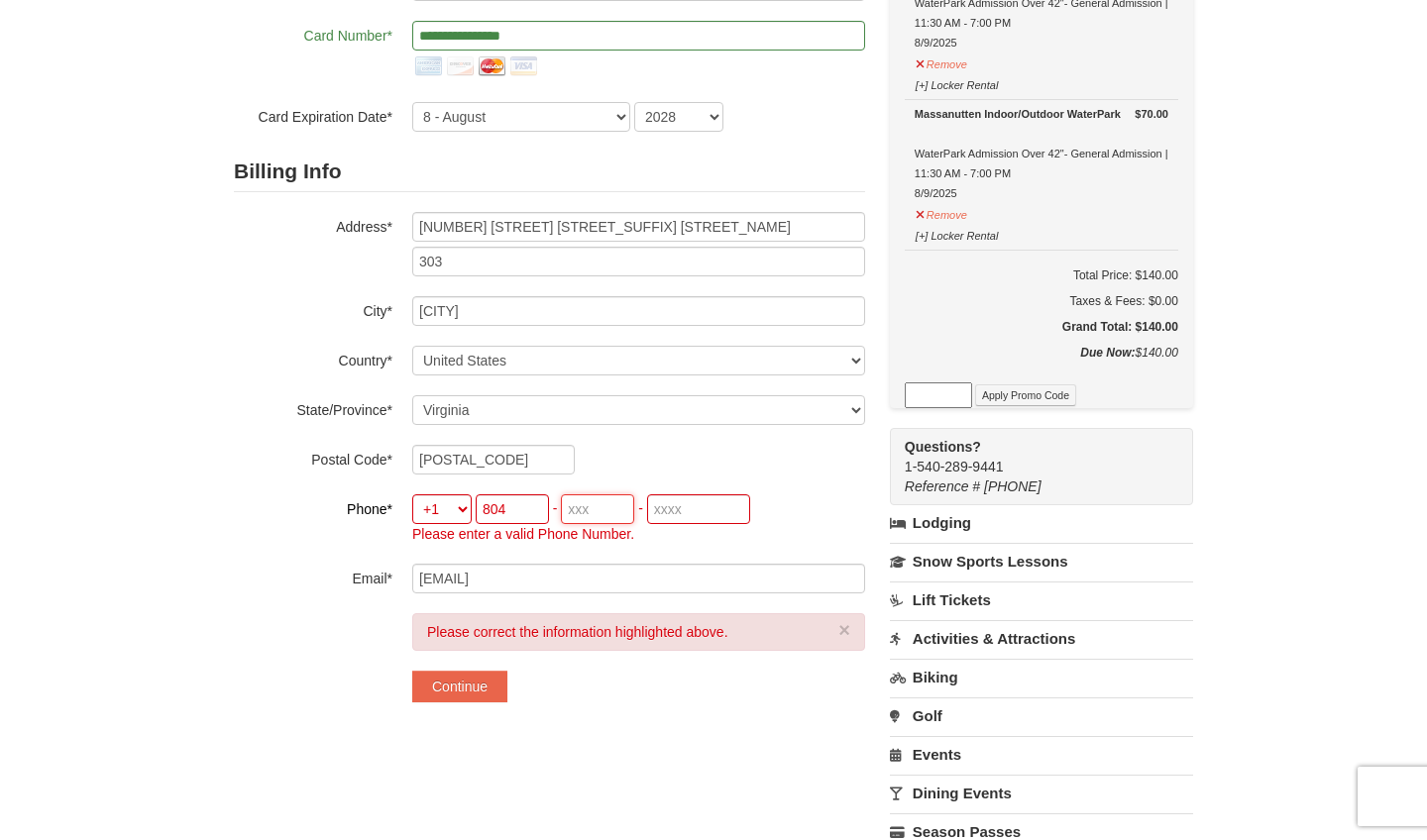 click at bounding box center [598, 509] 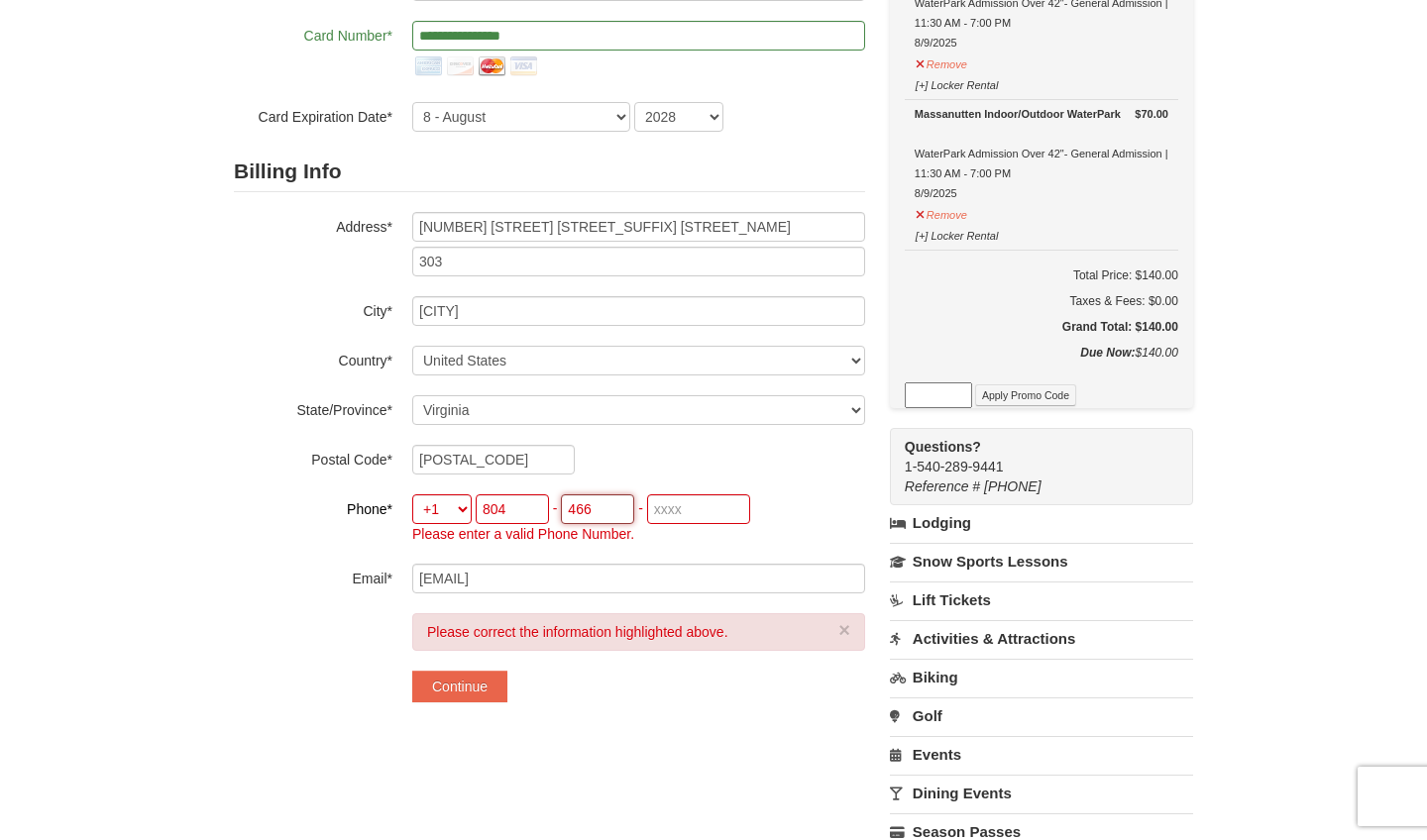 type on "466" 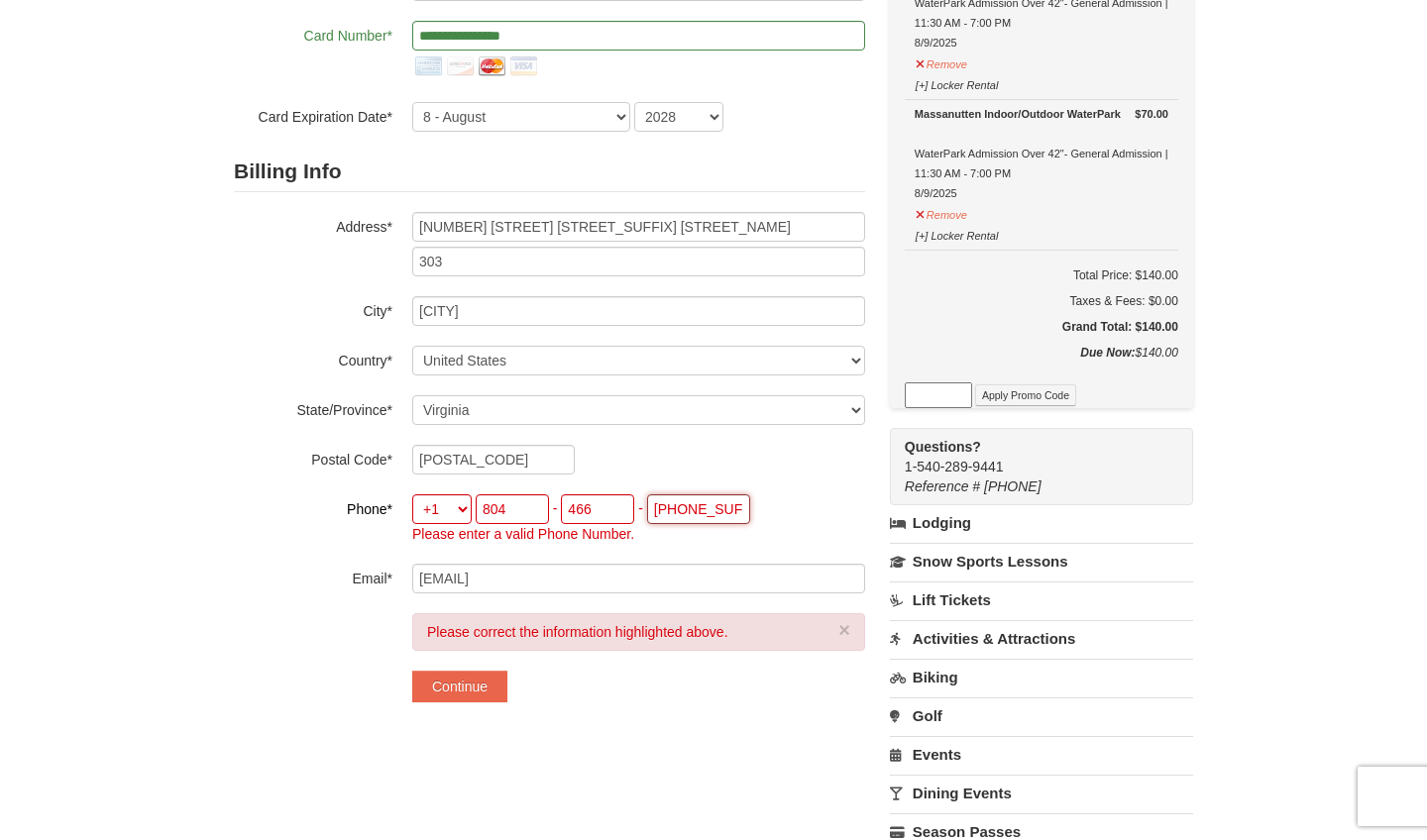 type on "9424" 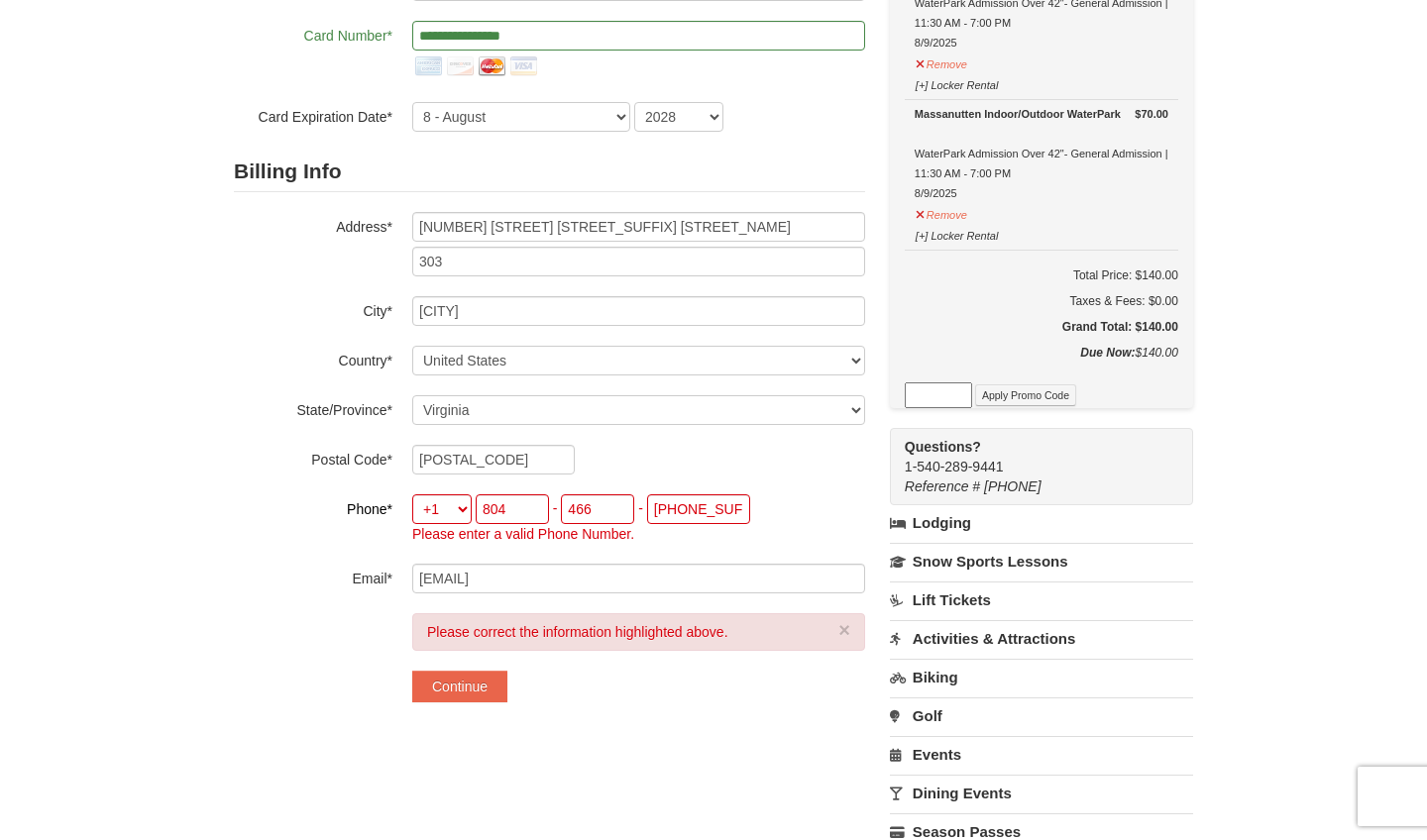 click on "**********" at bounding box center (549, 306) 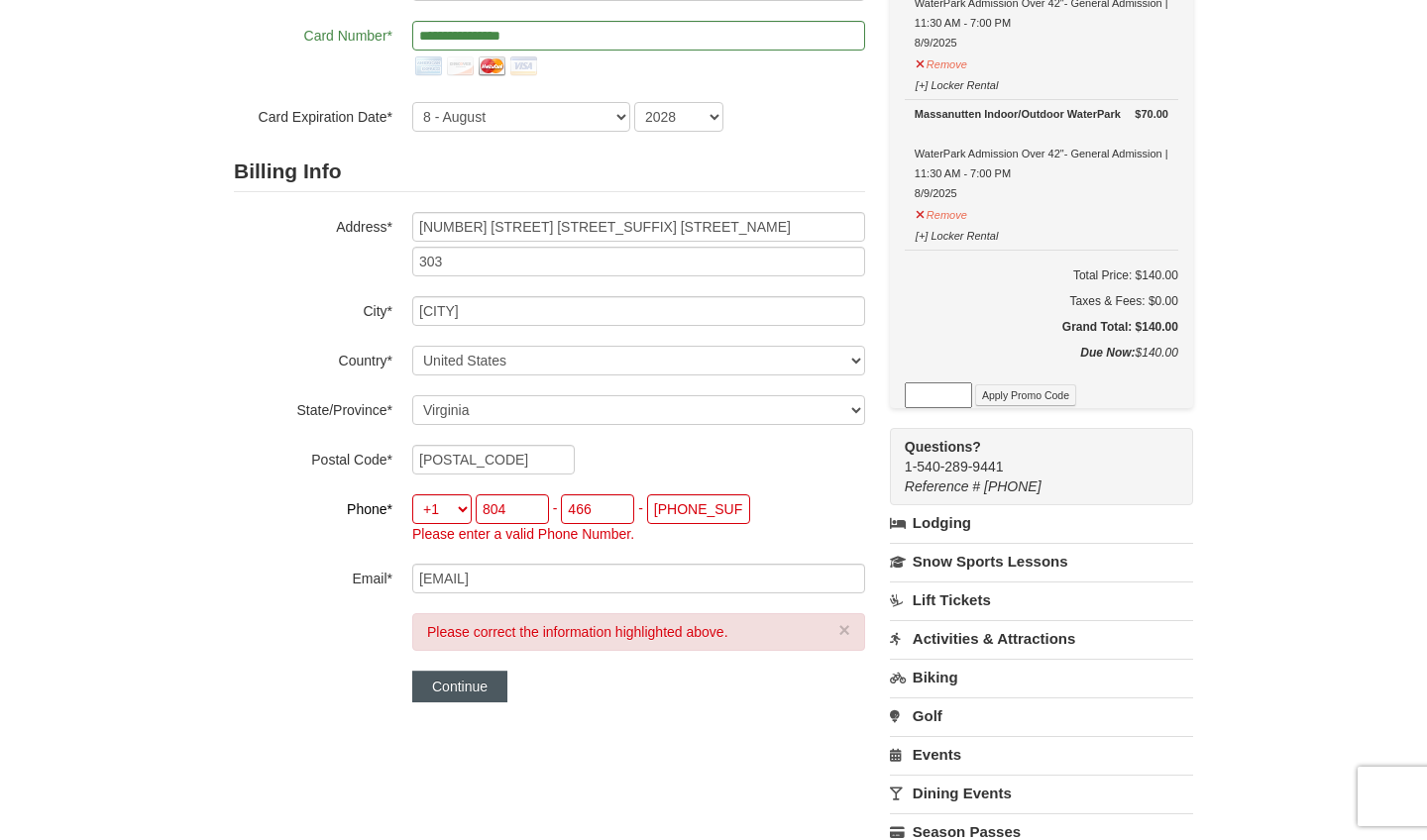 click on "Continue" at bounding box center (460, 686) 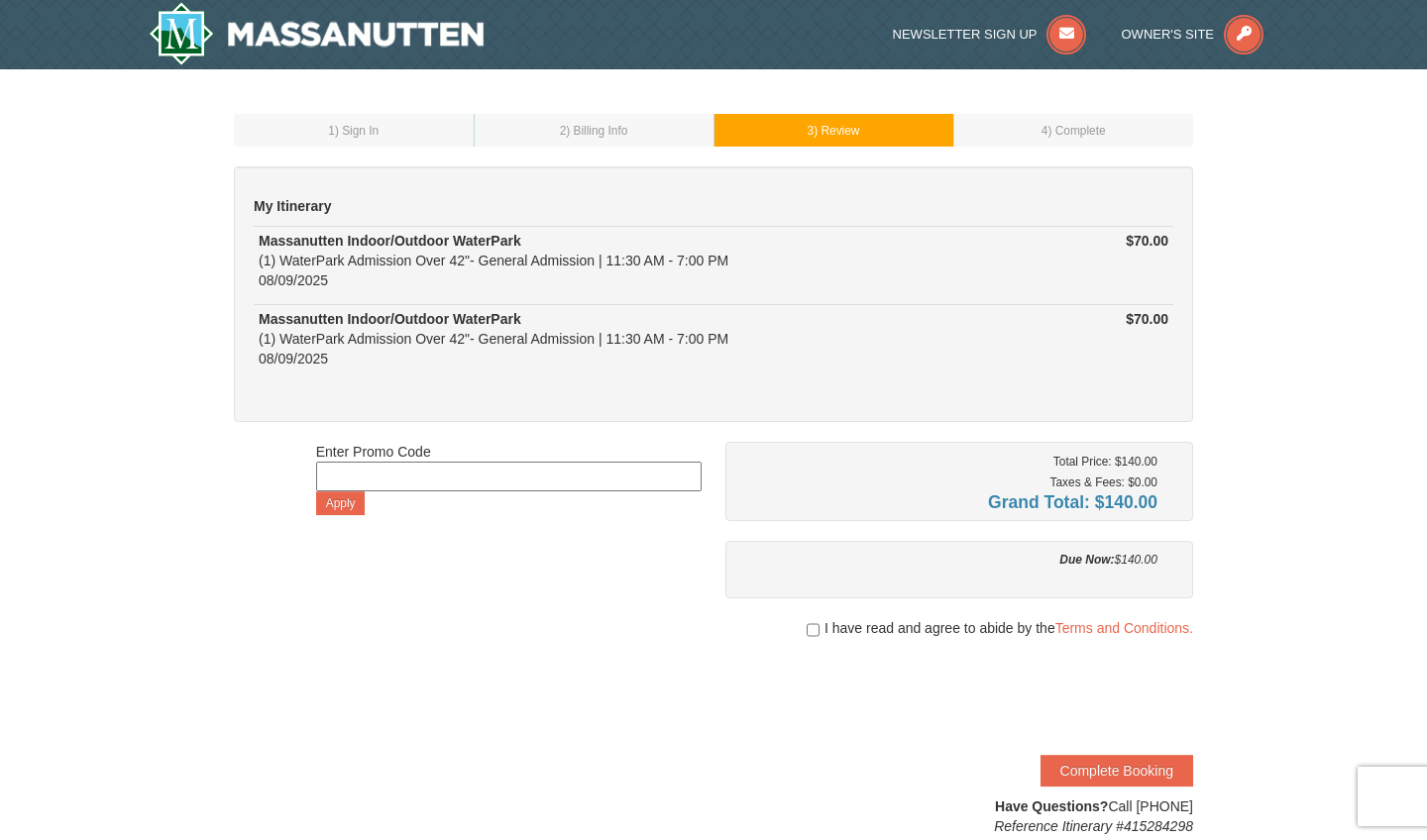 scroll, scrollTop: 0, scrollLeft: 0, axis: both 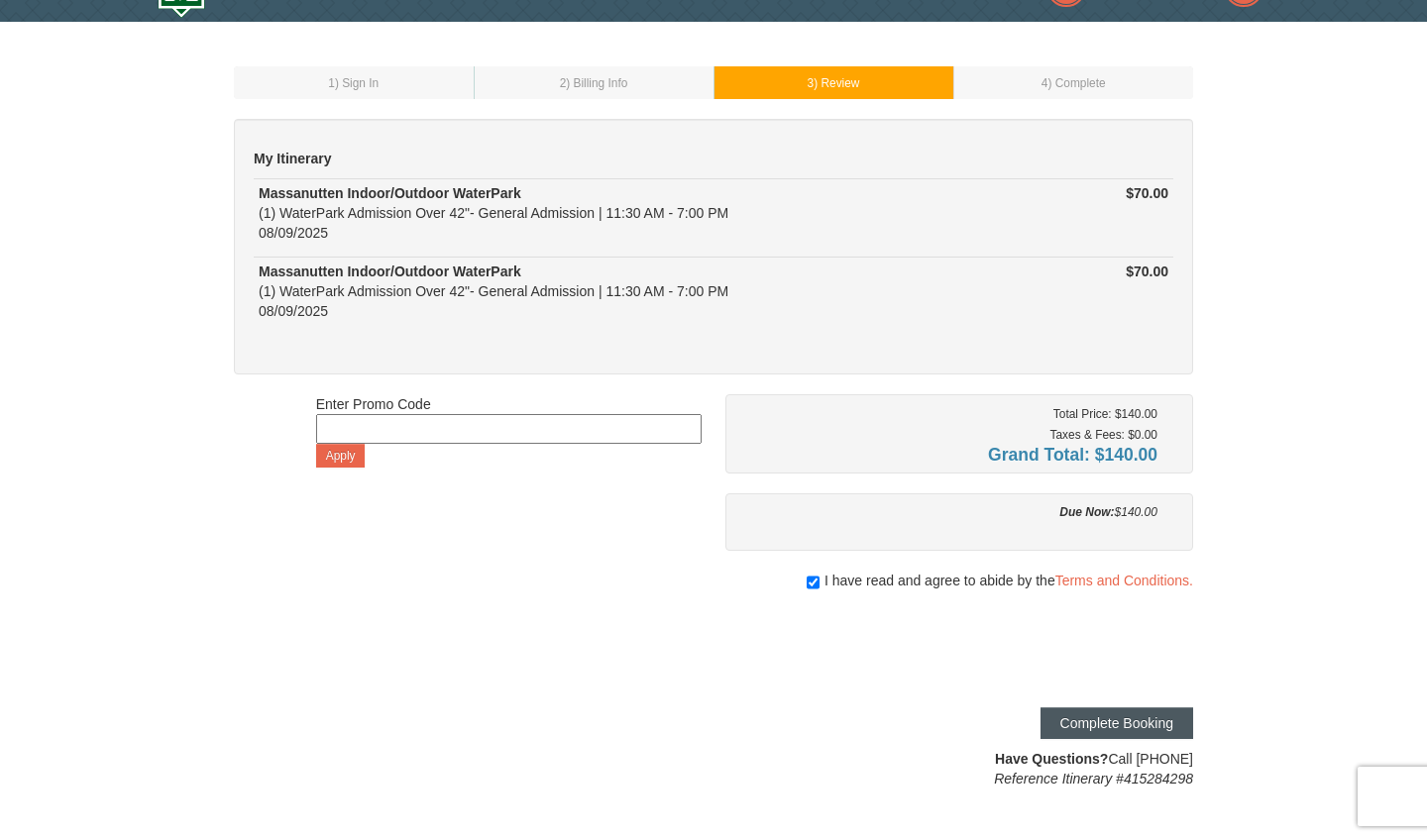 click on "Complete Booking" at bounding box center [1117, 723] 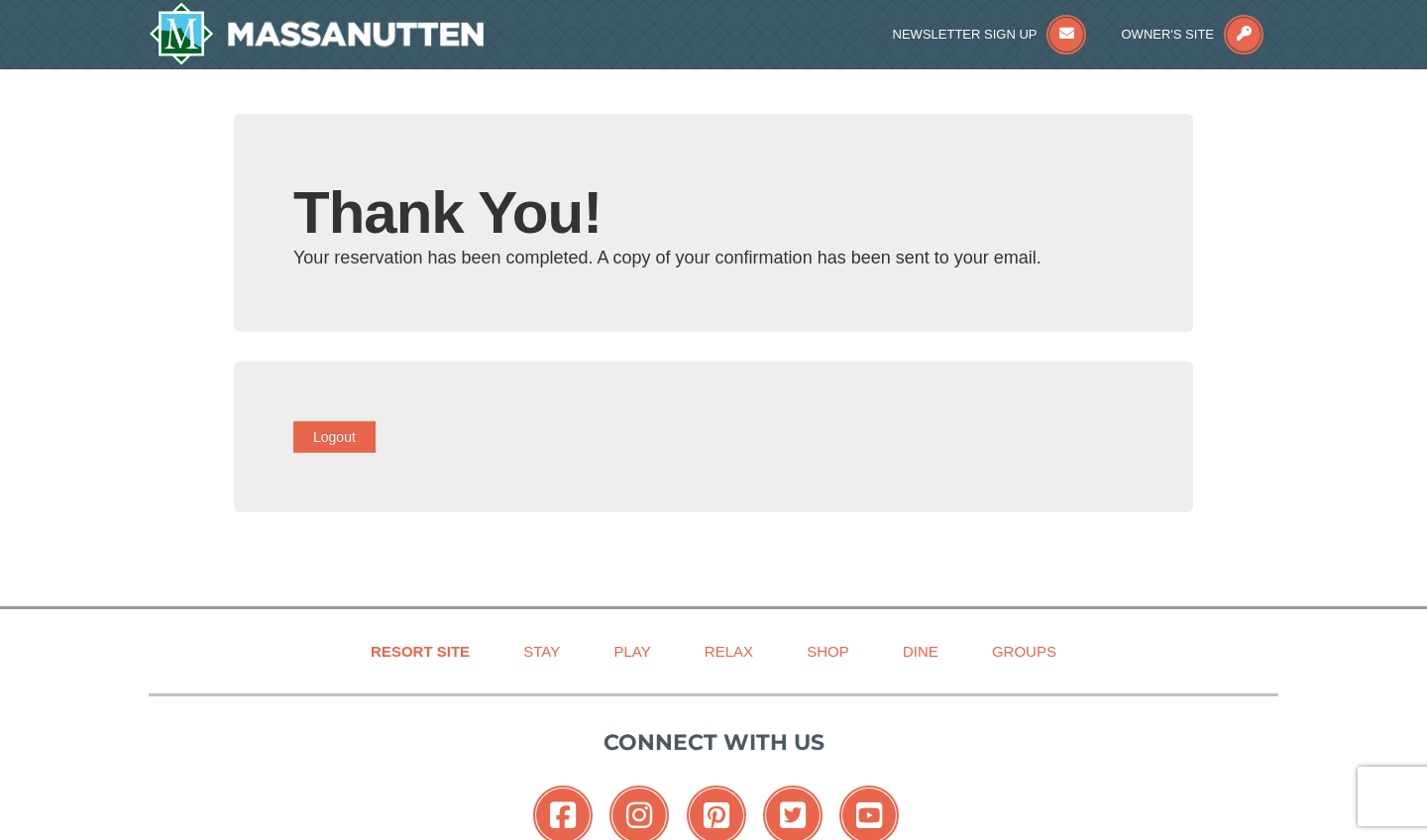 type on "[EMAIL]" 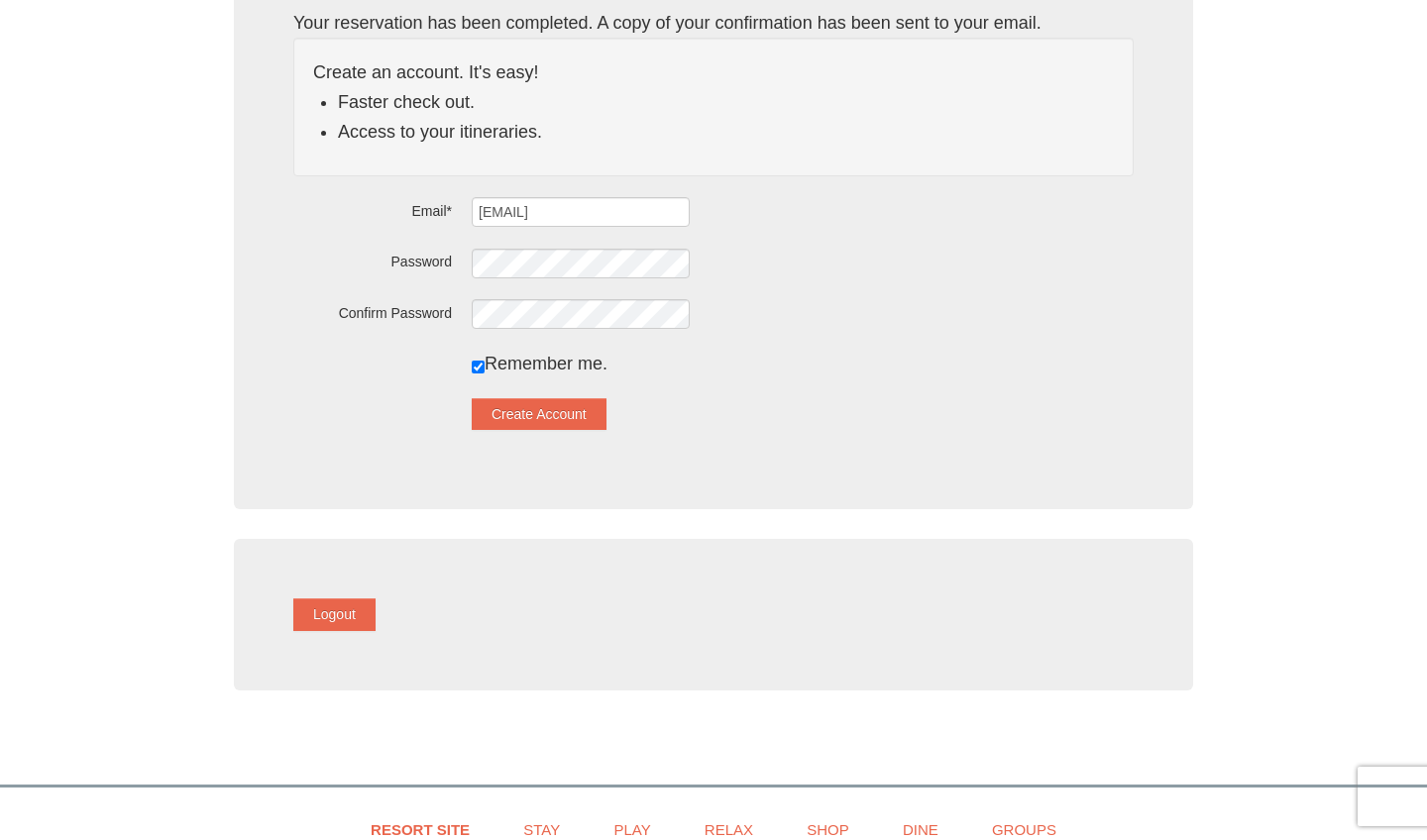 scroll, scrollTop: 123, scrollLeft: 0, axis: vertical 